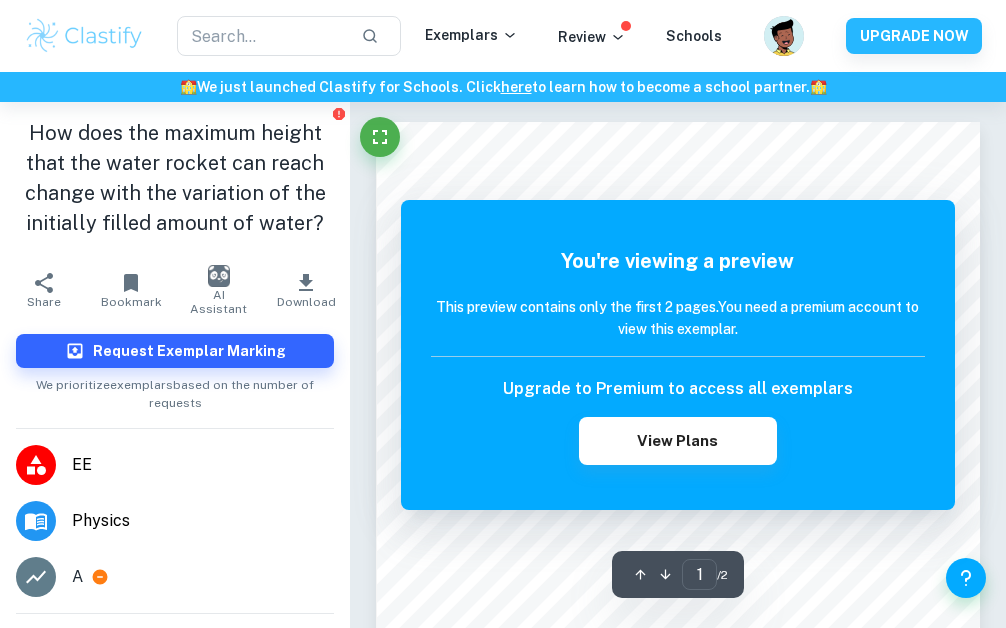 scroll, scrollTop: 0, scrollLeft: 0, axis: both 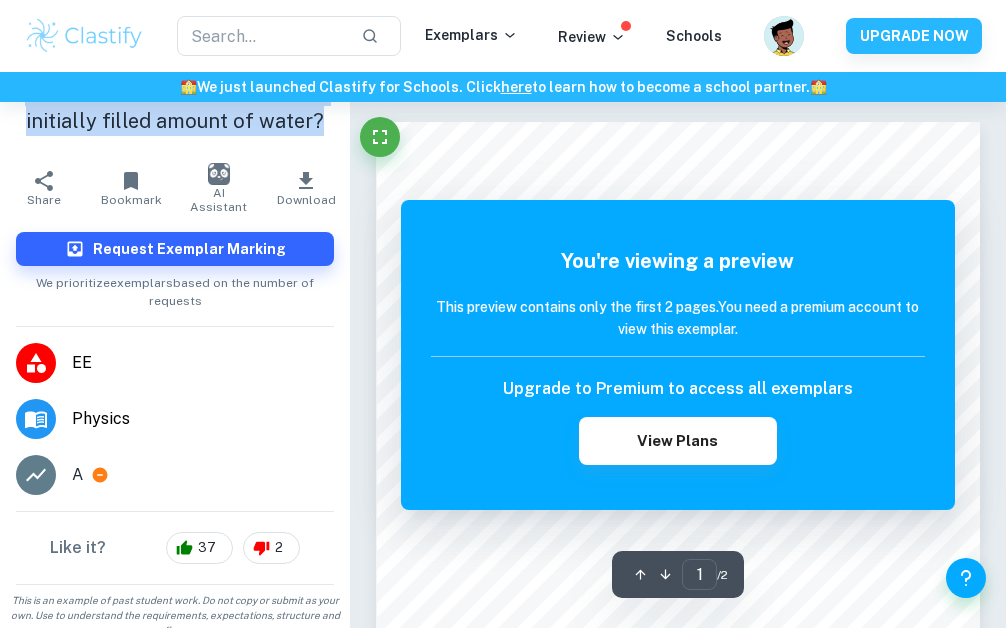 click at bounding box center (84, 36) 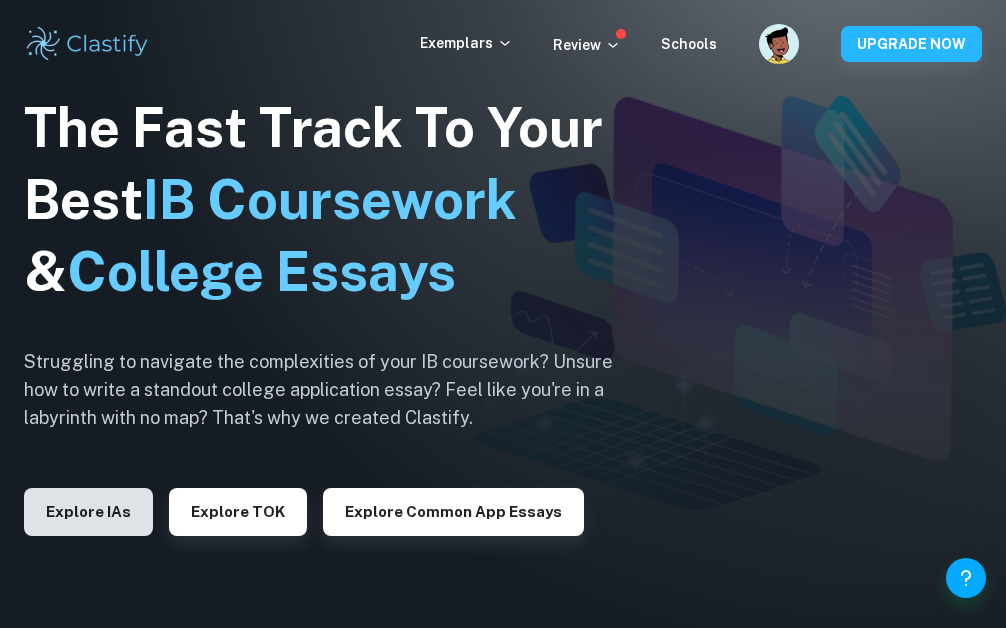 click on "Explore IAs" at bounding box center [88, 512] 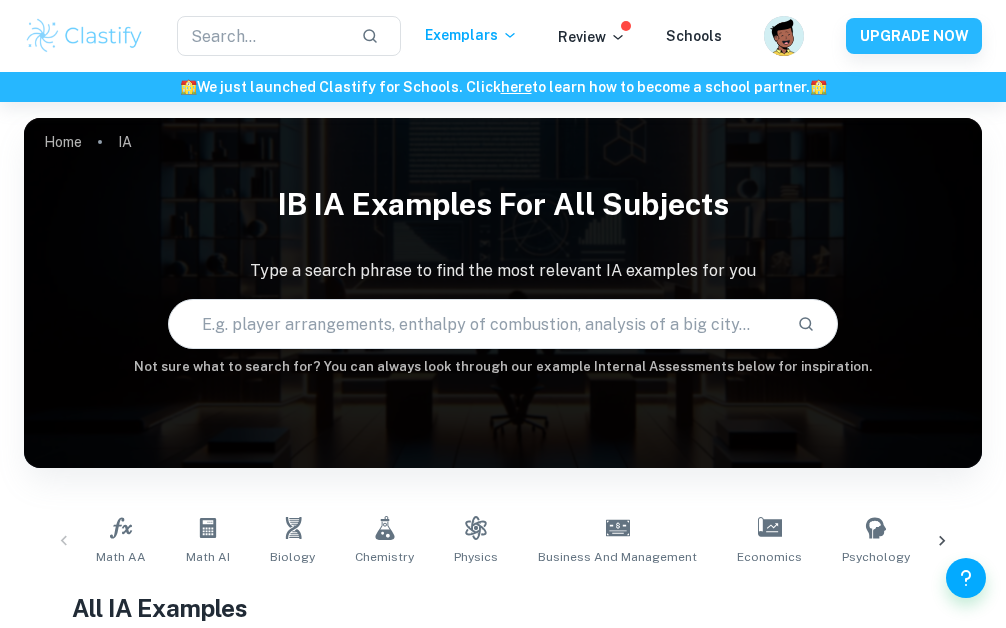 scroll, scrollTop: 459, scrollLeft: 0, axis: vertical 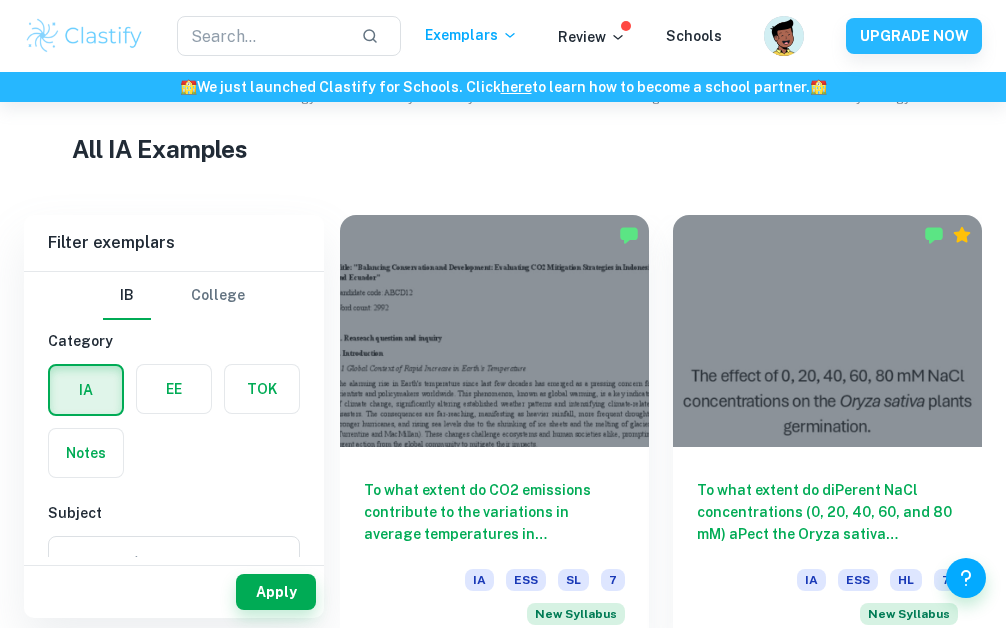 click at bounding box center (174, 389) 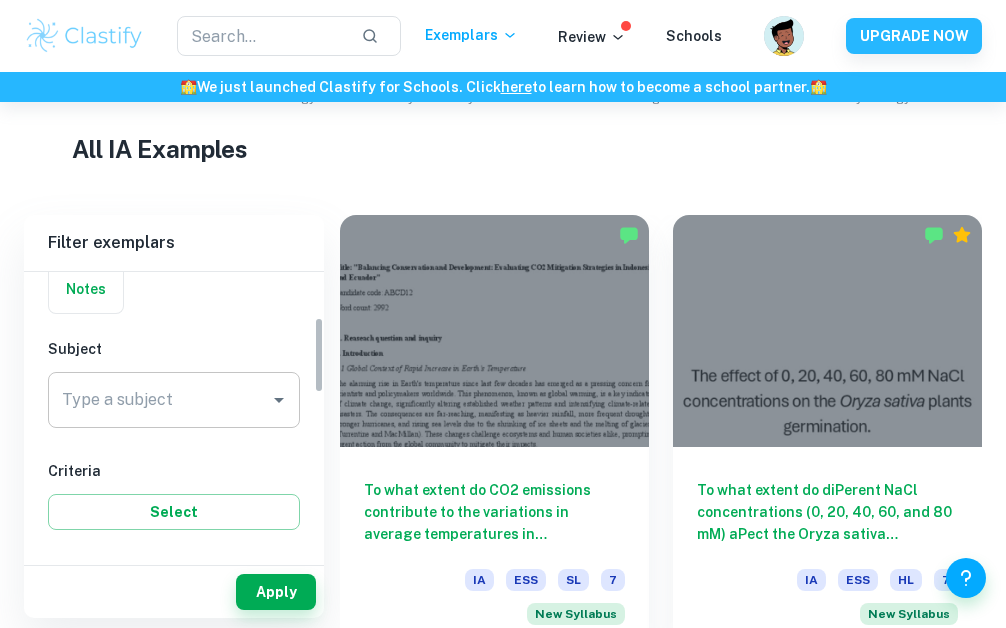 scroll, scrollTop: 170, scrollLeft: 0, axis: vertical 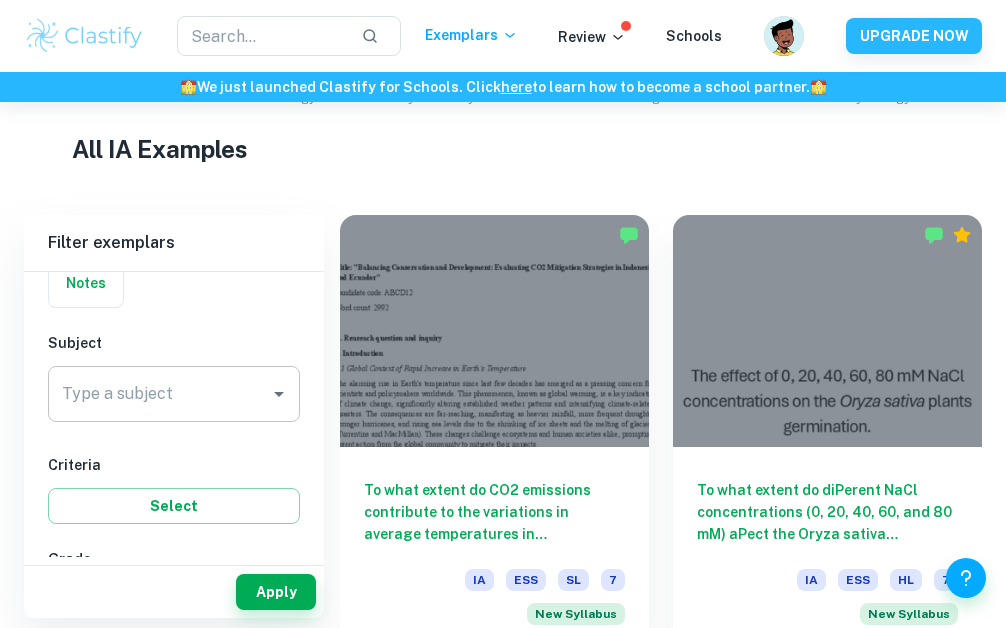 click on "Type a subject" at bounding box center [159, 394] 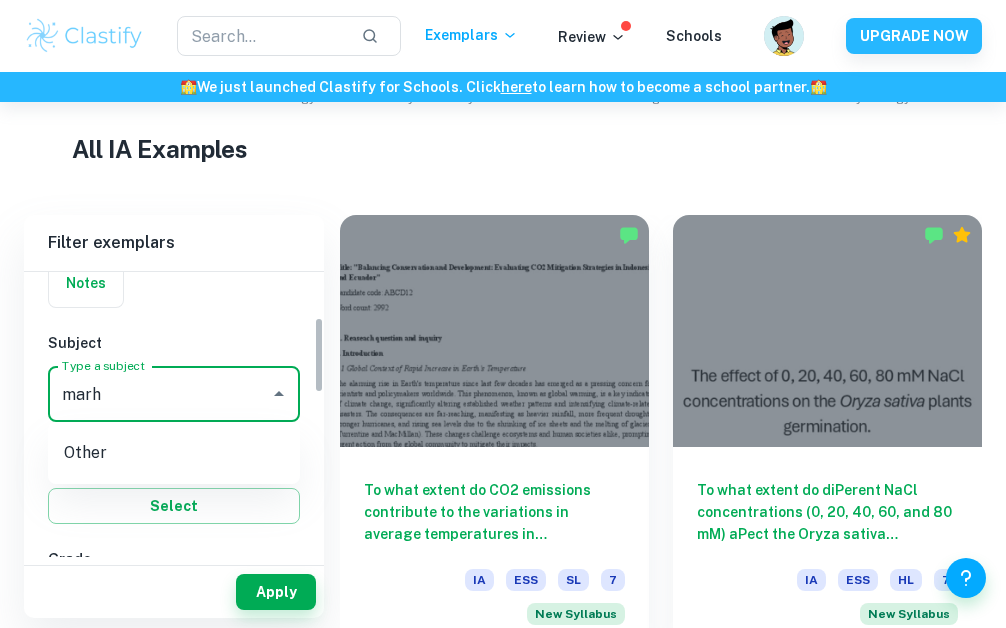 type on "marh" 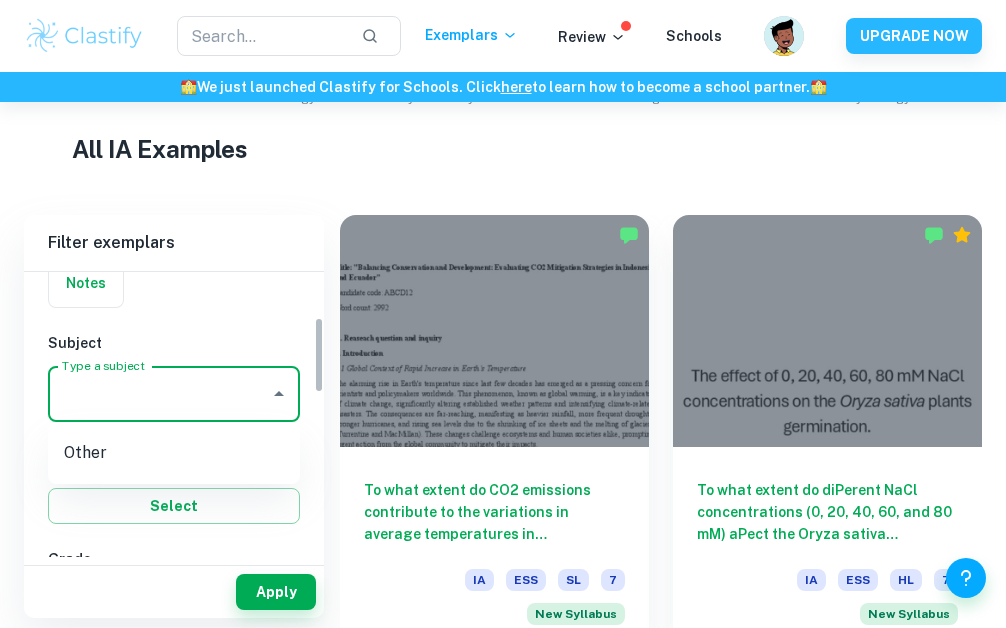 click on "IB College Category IA EE TOK Notes Subject Type a subject Type a subject Criteria Select Grade A B C D E Session [DATE] [DATE] [DATE] [DATE] [DATE] [DATE] [DATE] [DATE] [DATE] [DATE] Other" at bounding box center (174, 632) 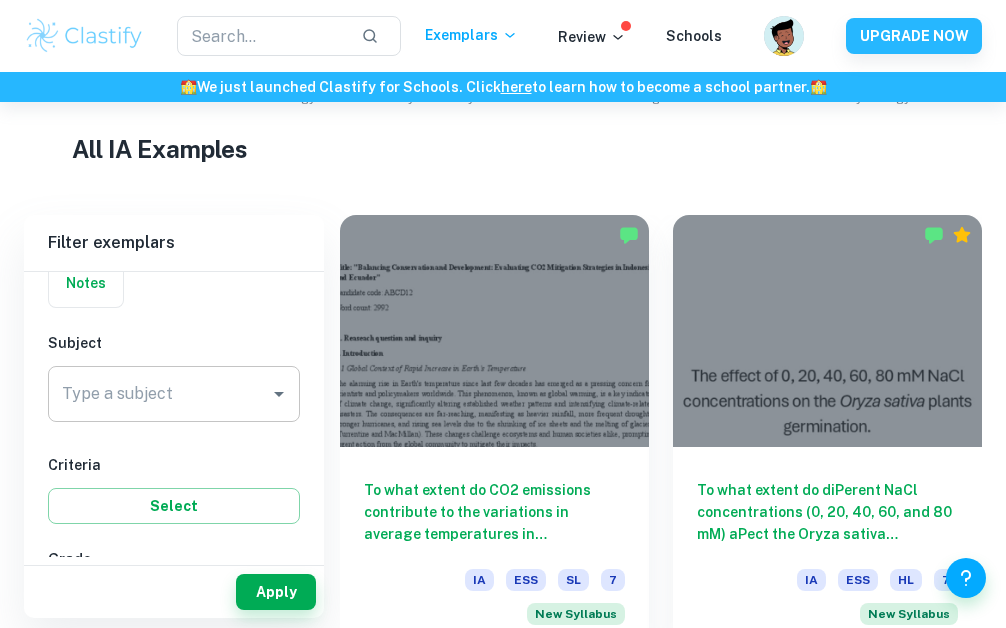 click on "Type a subject" at bounding box center (159, 394) 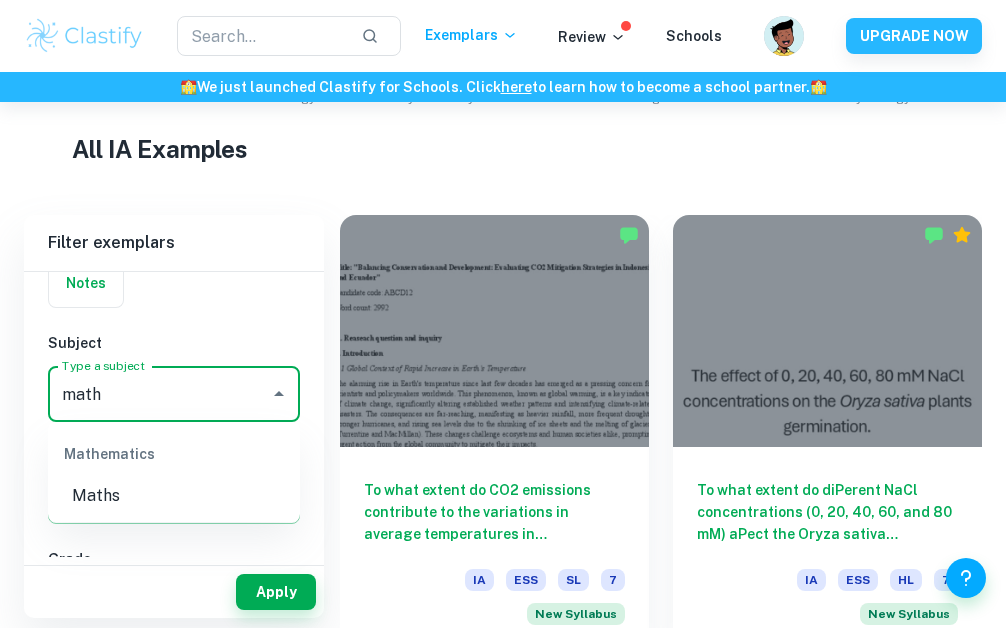click on "Maths" at bounding box center (174, 496) 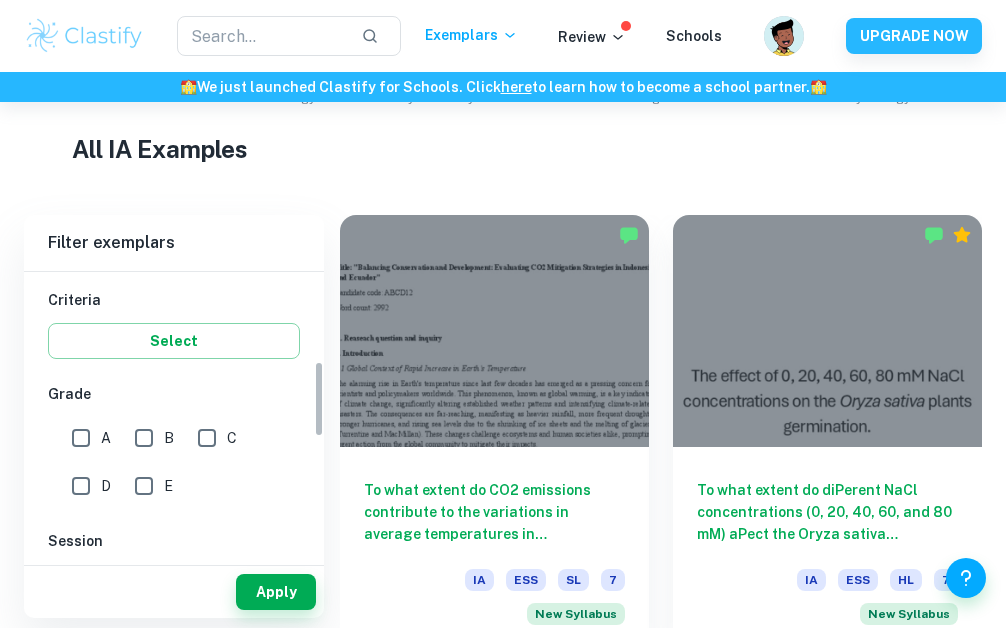 scroll, scrollTop: 331, scrollLeft: 0, axis: vertical 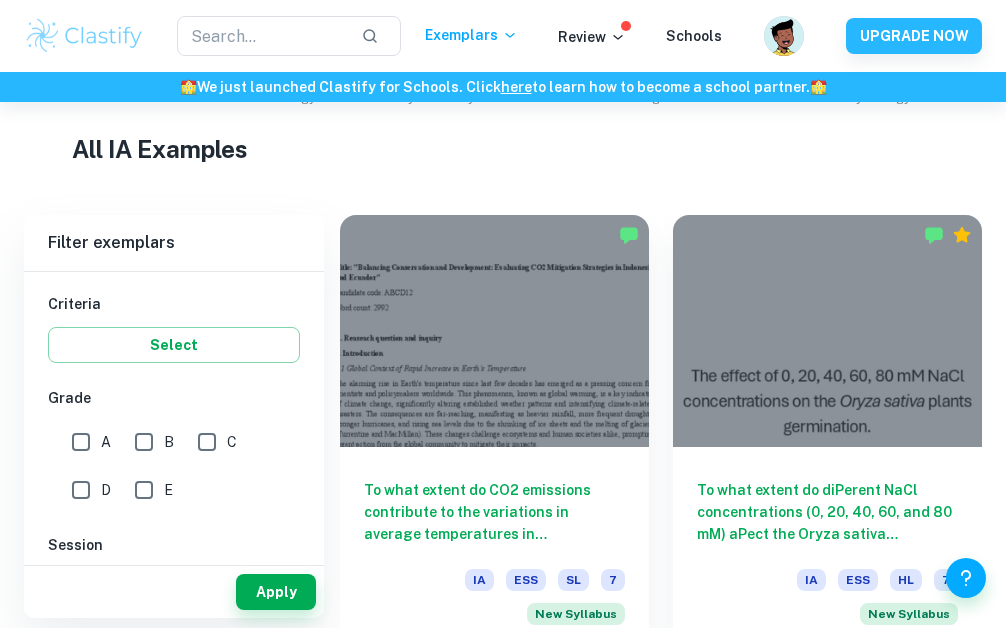 click on "A" at bounding box center (81, 442) 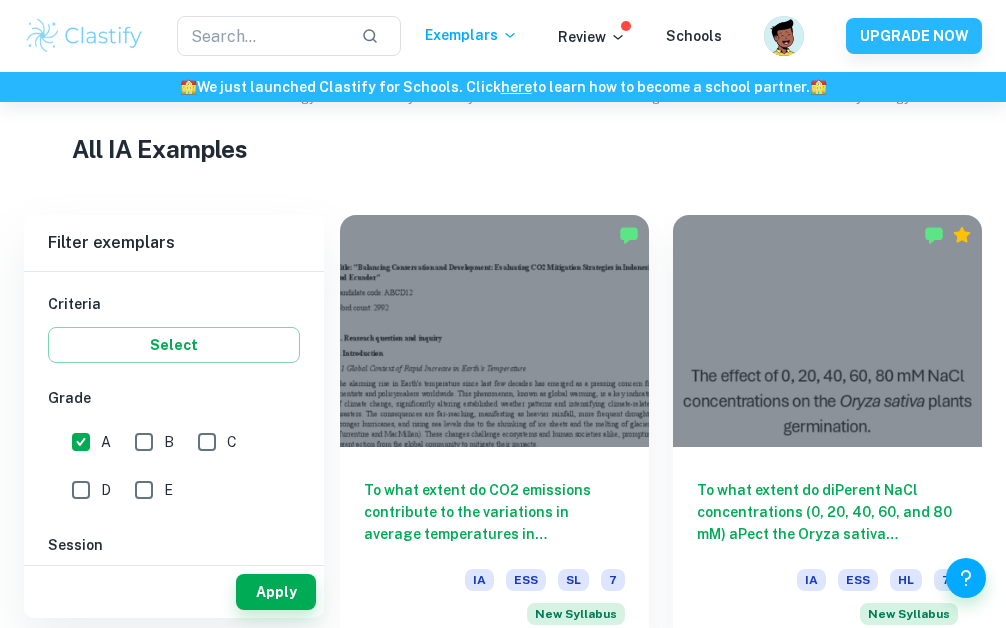 click on "E" at bounding box center [144, 490] 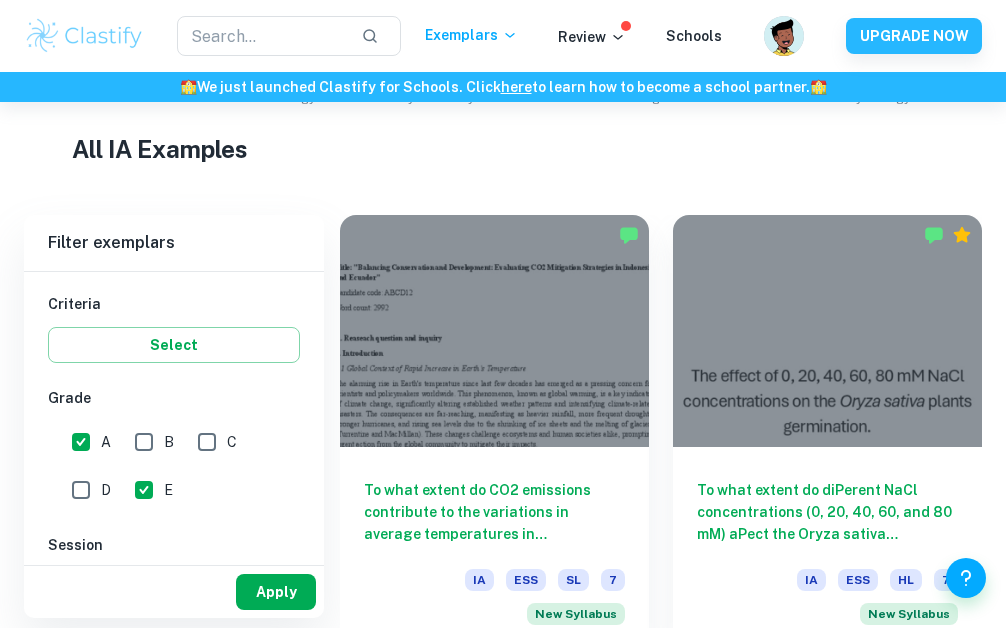 click on "Apply" at bounding box center [276, 592] 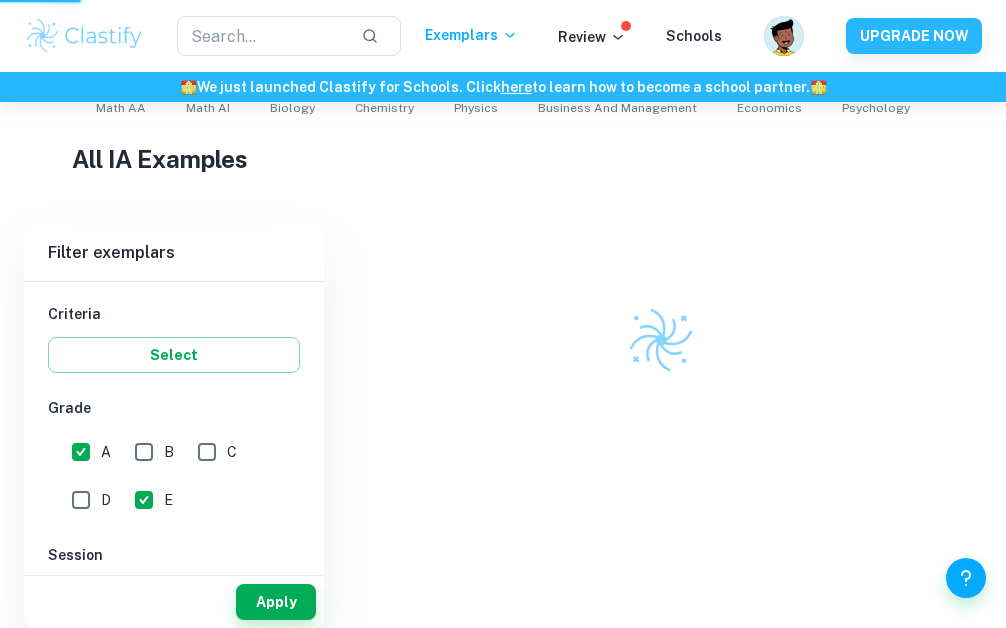 scroll, scrollTop: 419, scrollLeft: 0, axis: vertical 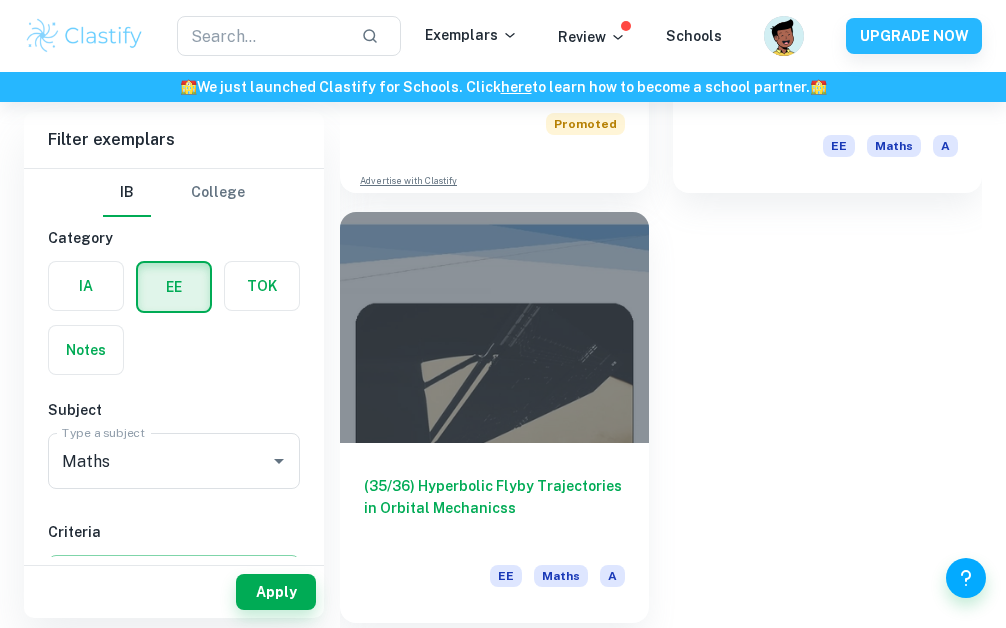 click on "(35/36) Hyperbolic Flyby Trajectories in Orbital Mechanicss" at bounding box center [494, 508] 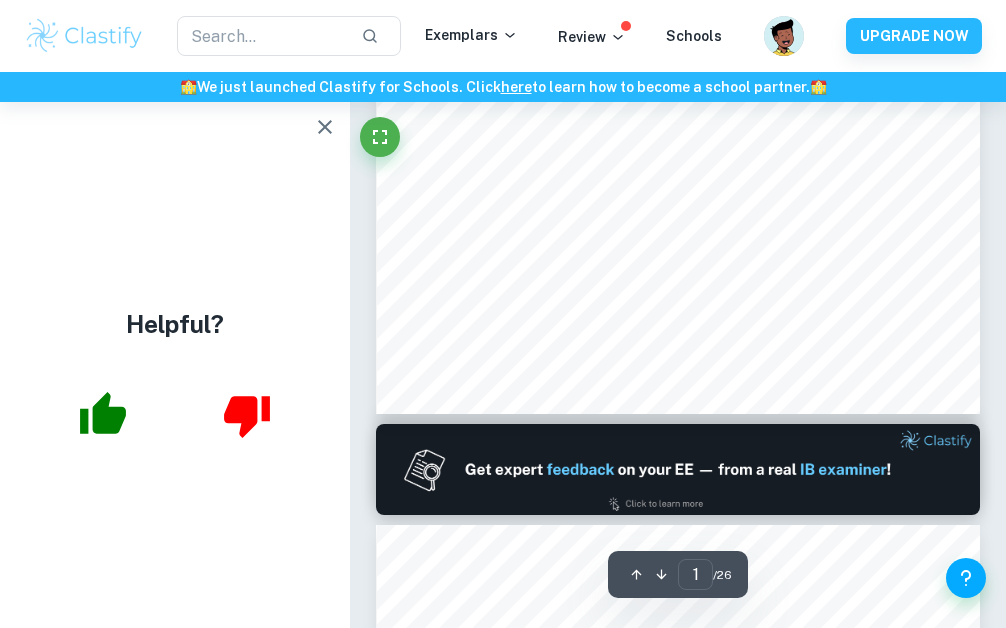 scroll, scrollTop: 559, scrollLeft: 0, axis: vertical 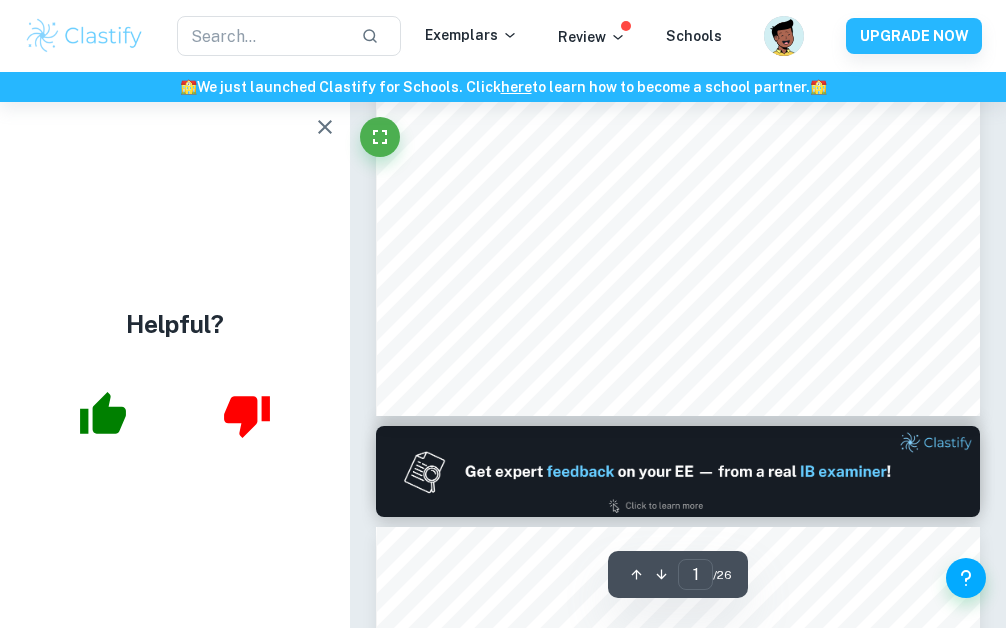 click 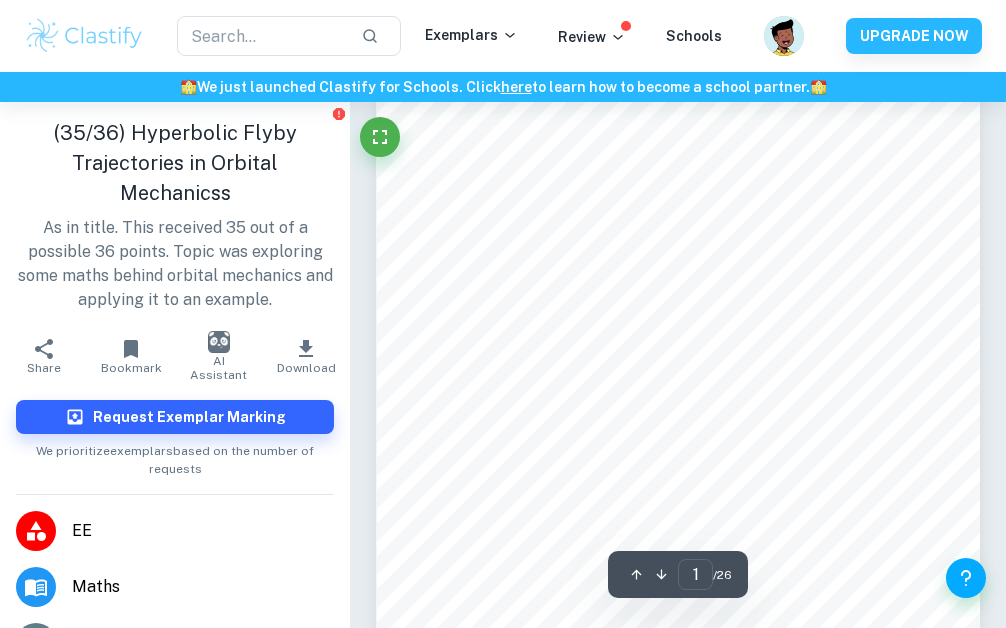 scroll, scrollTop: 81, scrollLeft: 0, axis: vertical 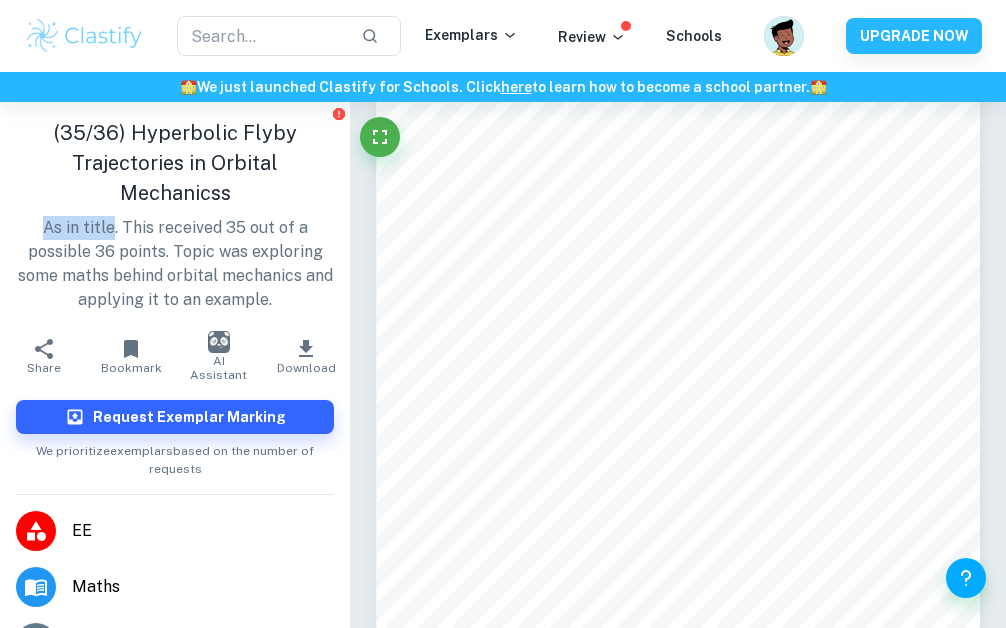 drag, startPoint x: 40, startPoint y: 195, endPoint x: 108, endPoint y: 192, distance: 68.06615 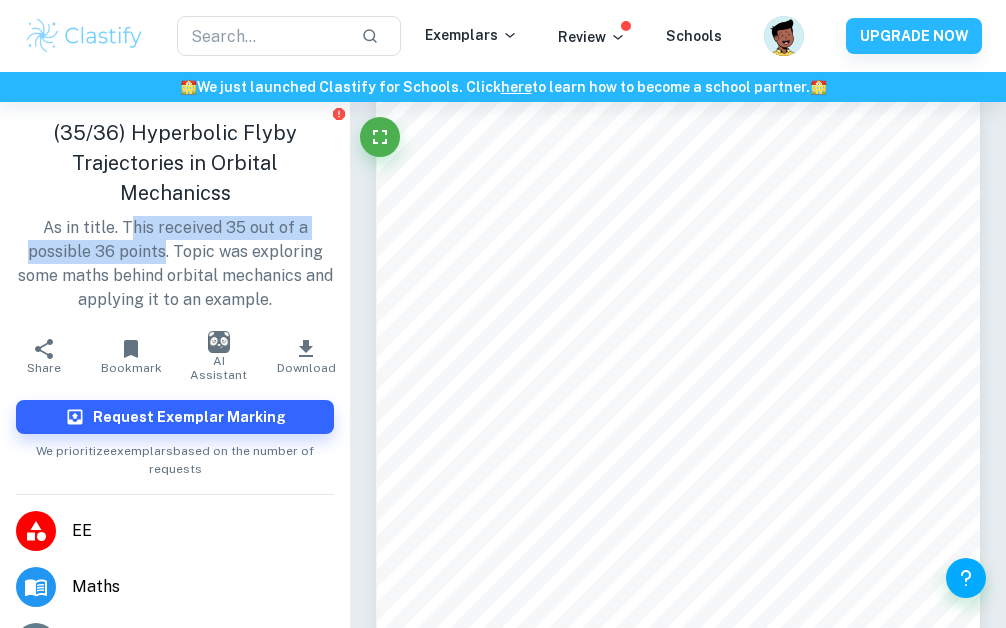 drag, startPoint x: 132, startPoint y: 194, endPoint x: 164, endPoint y: 207, distance: 34.539833 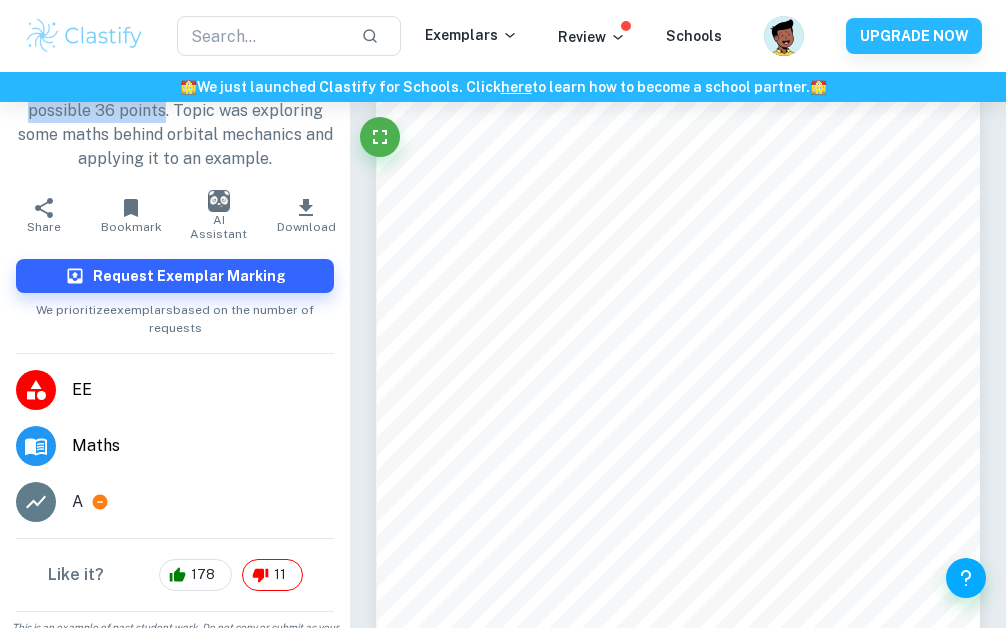 scroll, scrollTop: 139, scrollLeft: 0, axis: vertical 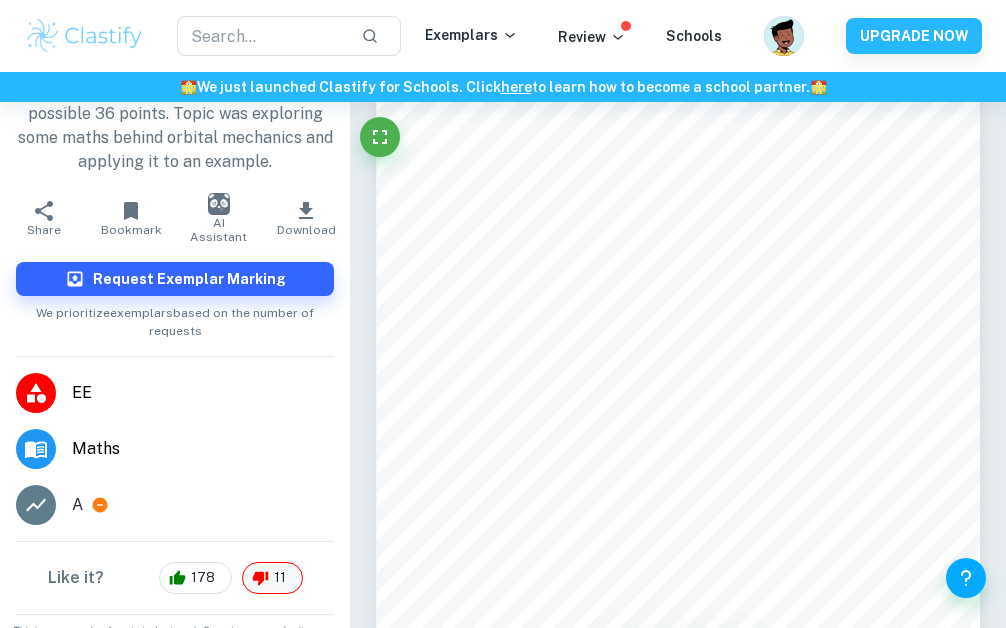 click 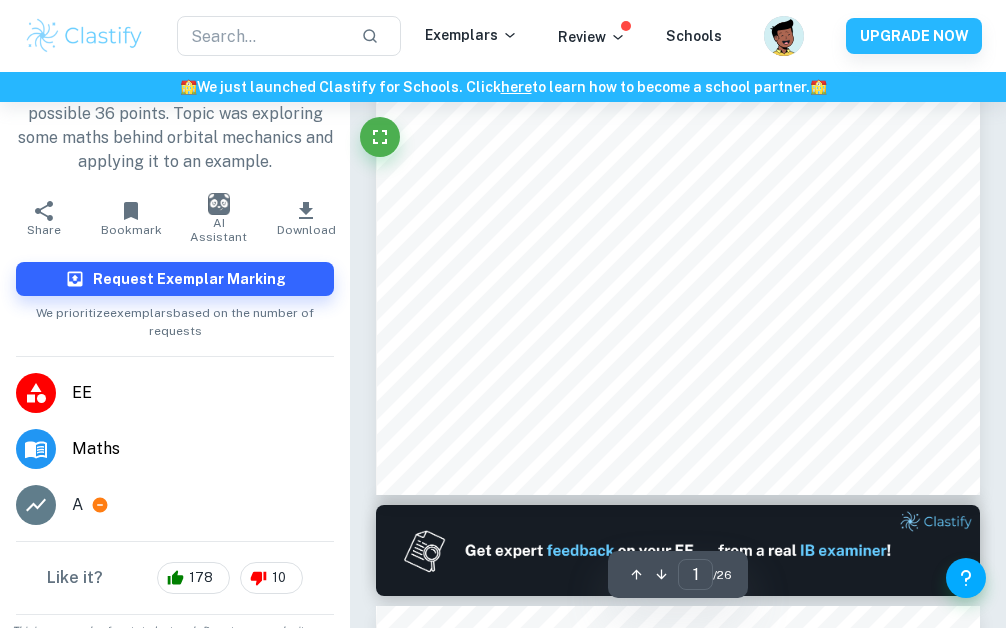 scroll, scrollTop: 483, scrollLeft: 0, axis: vertical 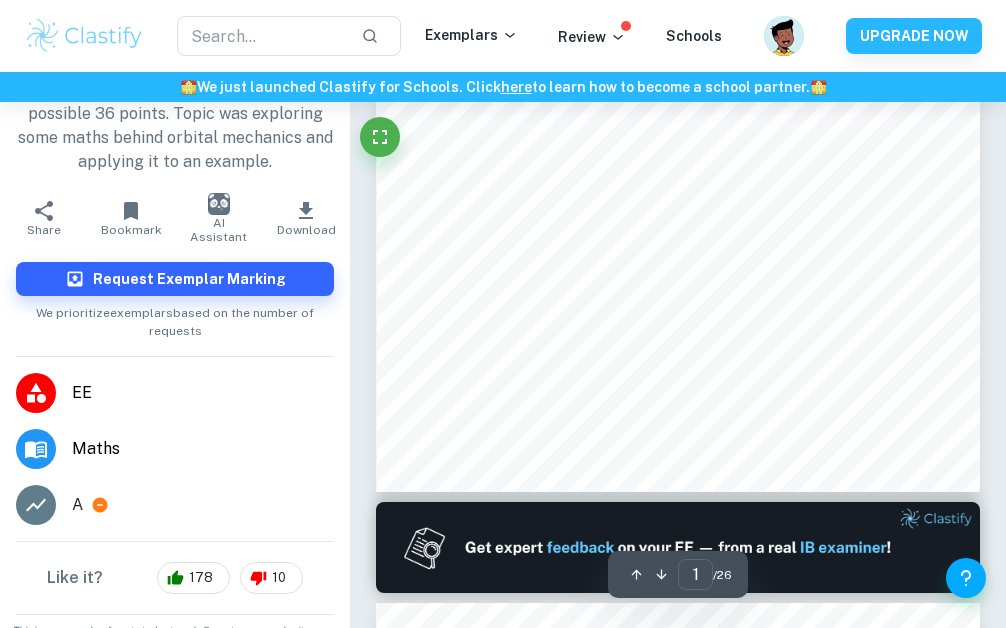 click on "Like it? 178 10" at bounding box center [175, 578] 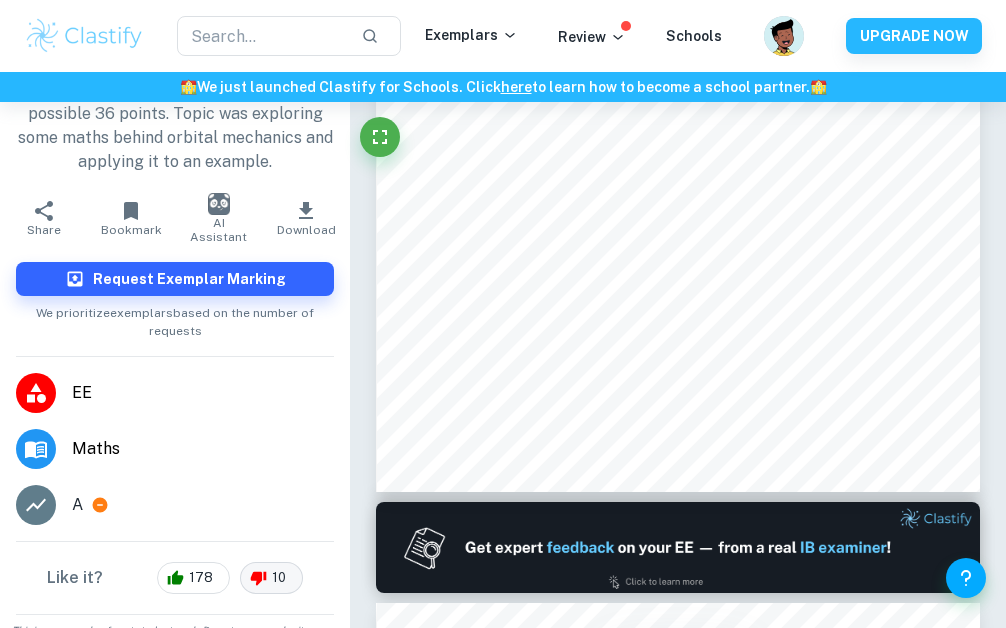 click on "10" at bounding box center (271, 578) 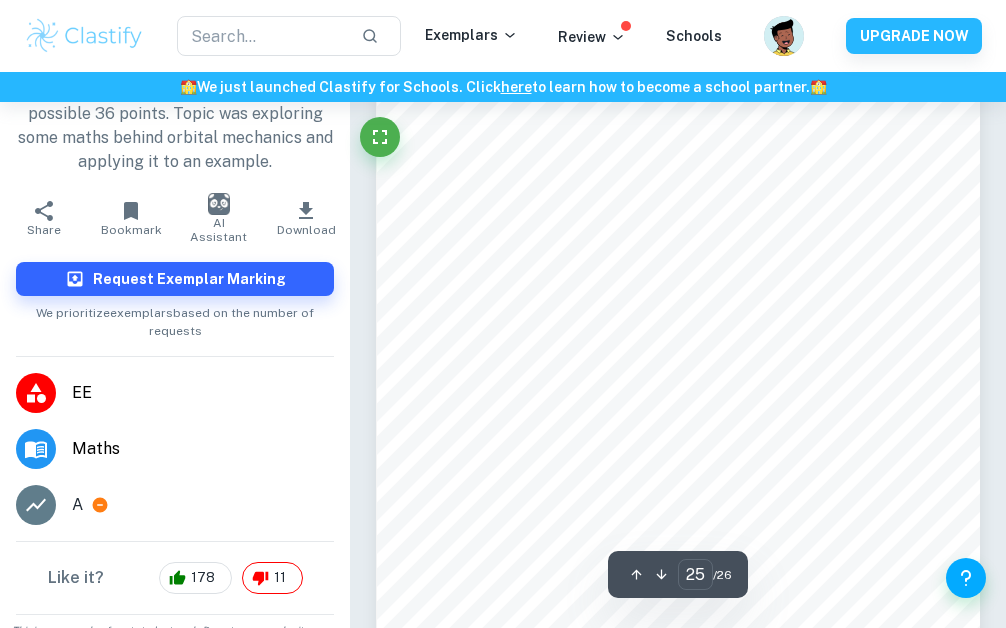 scroll, scrollTop: 21364, scrollLeft: 0, axis: vertical 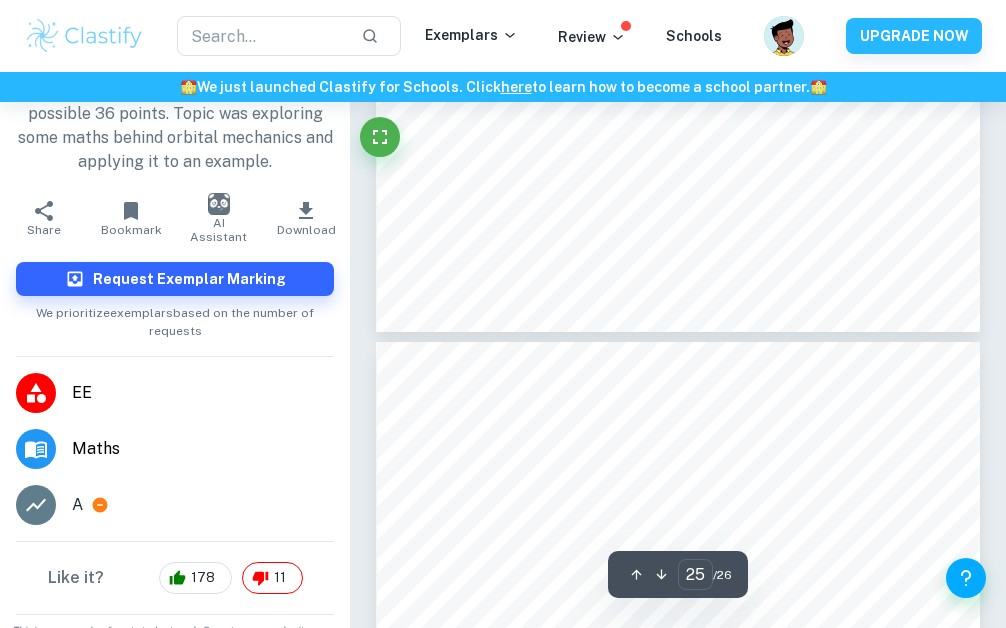 type on "24" 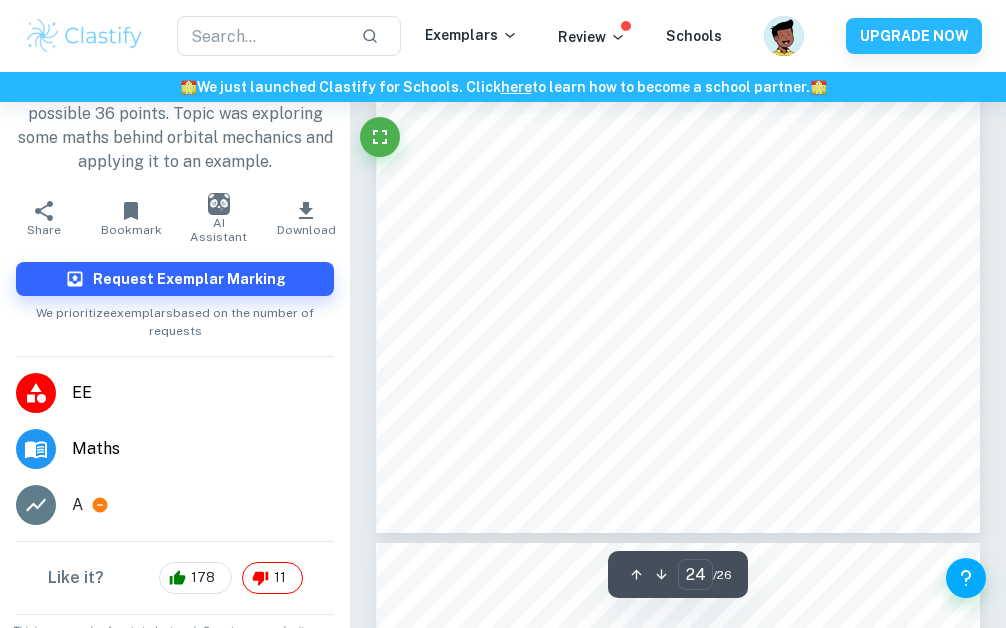 scroll, scrollTop: 20855, scrollLeft: 0, axis: vertical 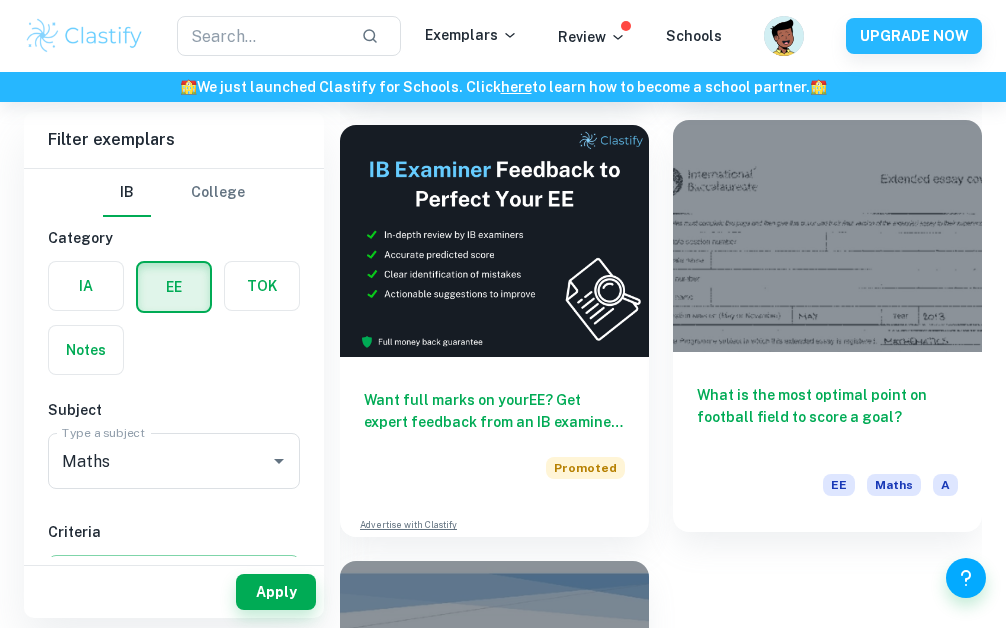 click on "What is the most optimal point on football field to score a goal? EE Maths A" at bounding box center [827, 442] 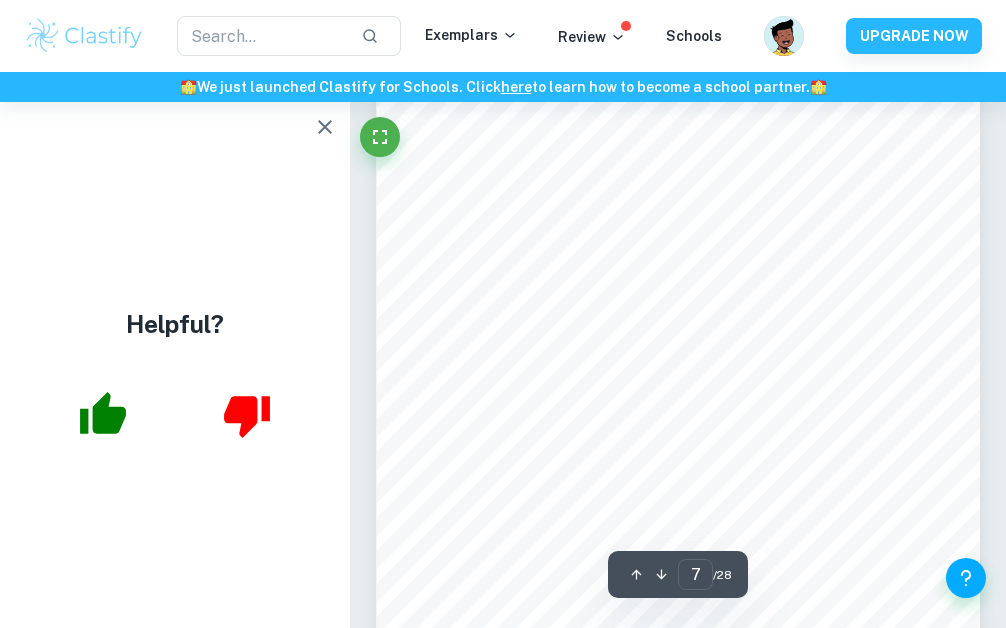 scroll, scrollTop: 5712, scrollLeft: 0, axis: vertical 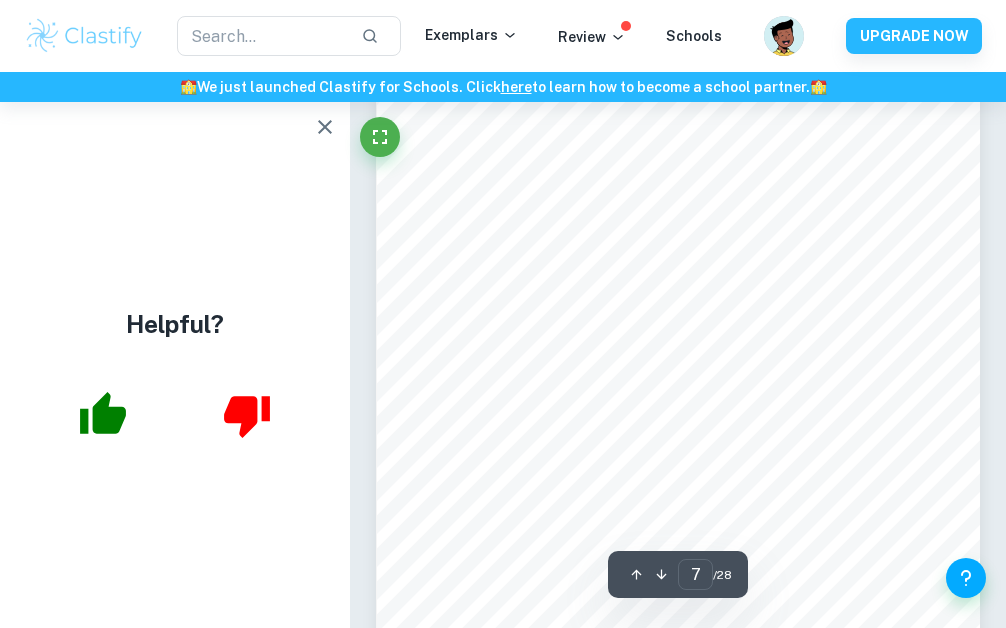 click 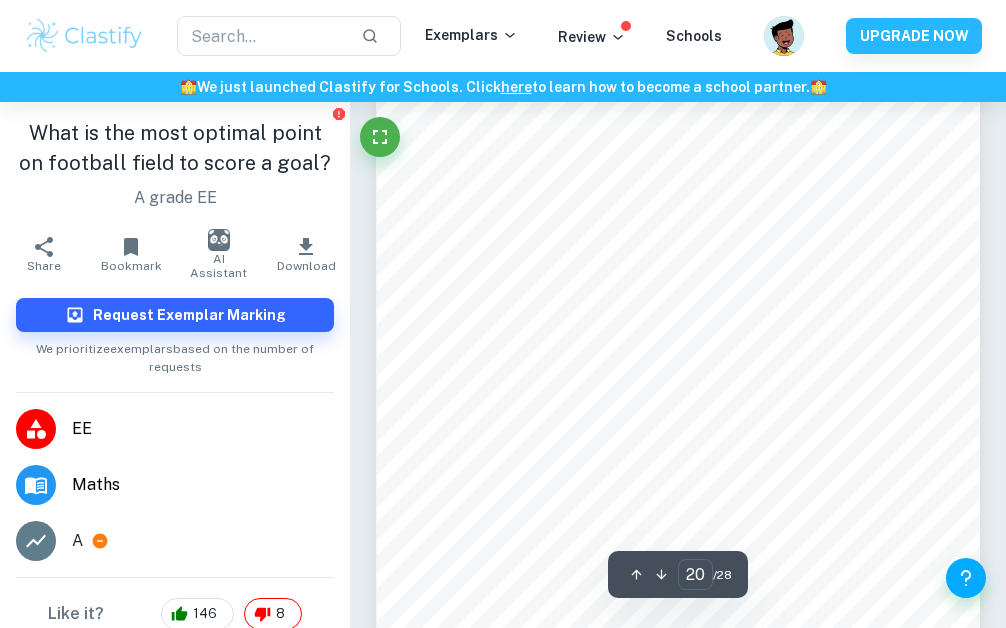 scroll, scrollTop: 17078, scrollLeft: 1, axis: both 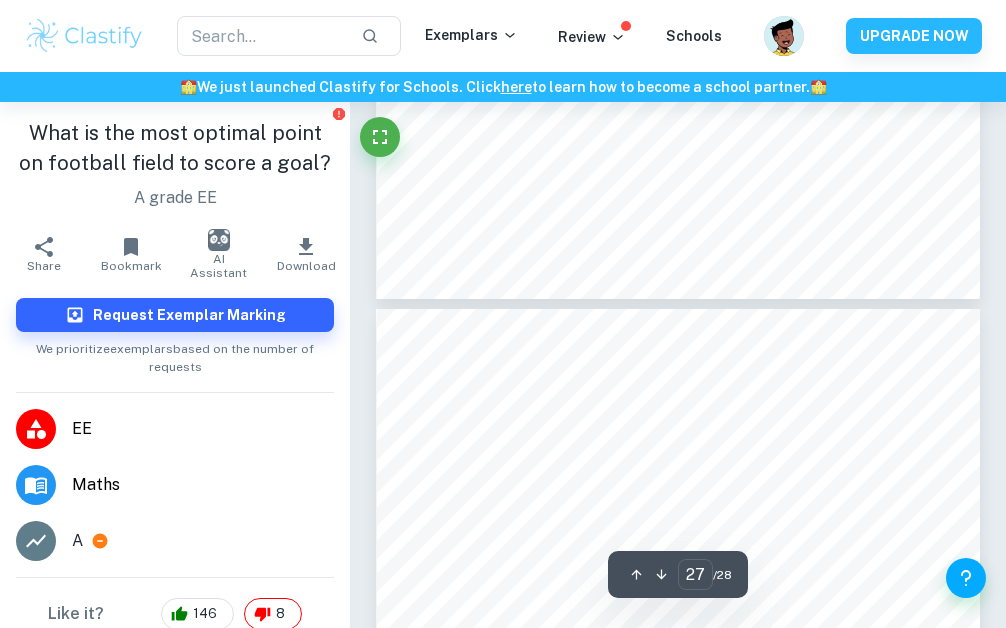 type on "28" 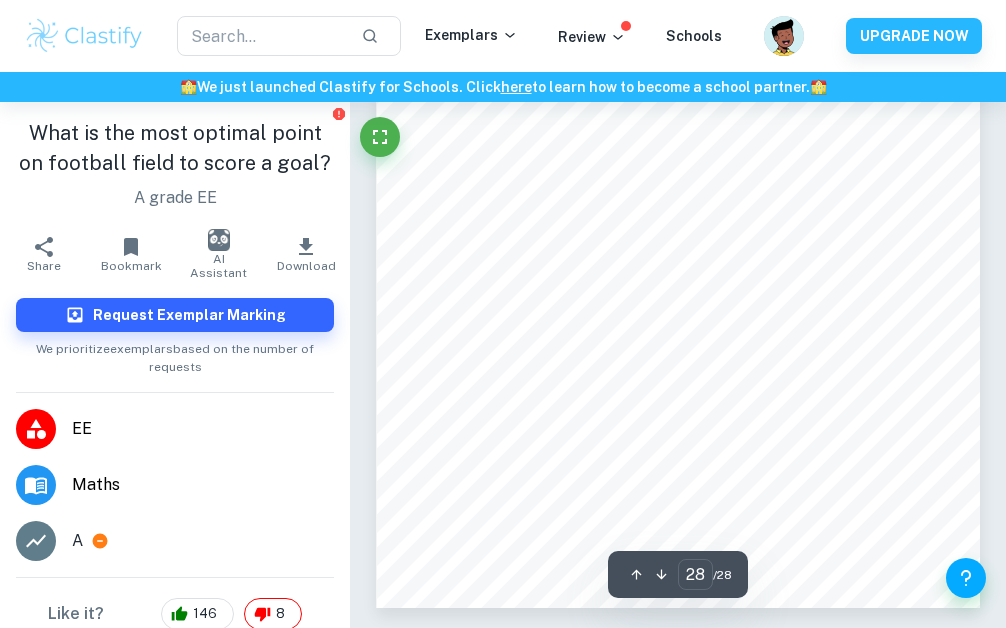 scroll, scrollTop: 24271, scrollLeft: 0, axis: vertical 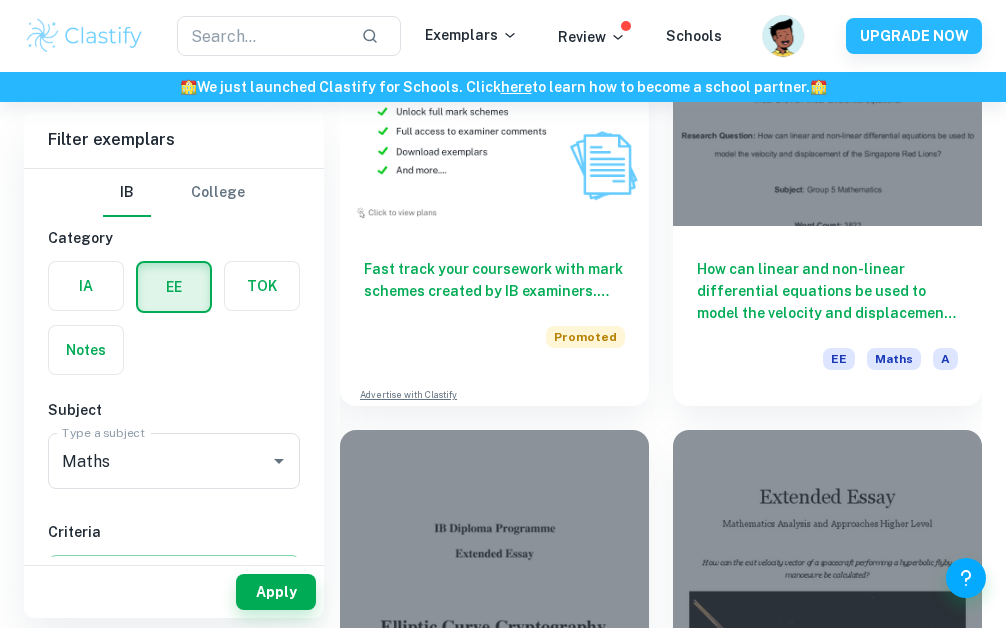 click at bounding box center [785, 49] 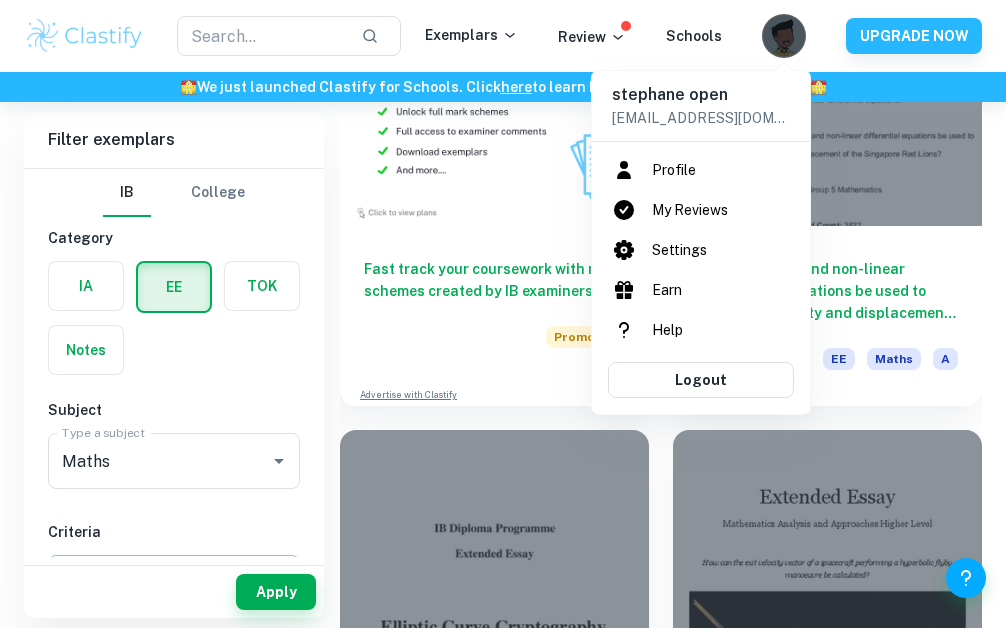 click 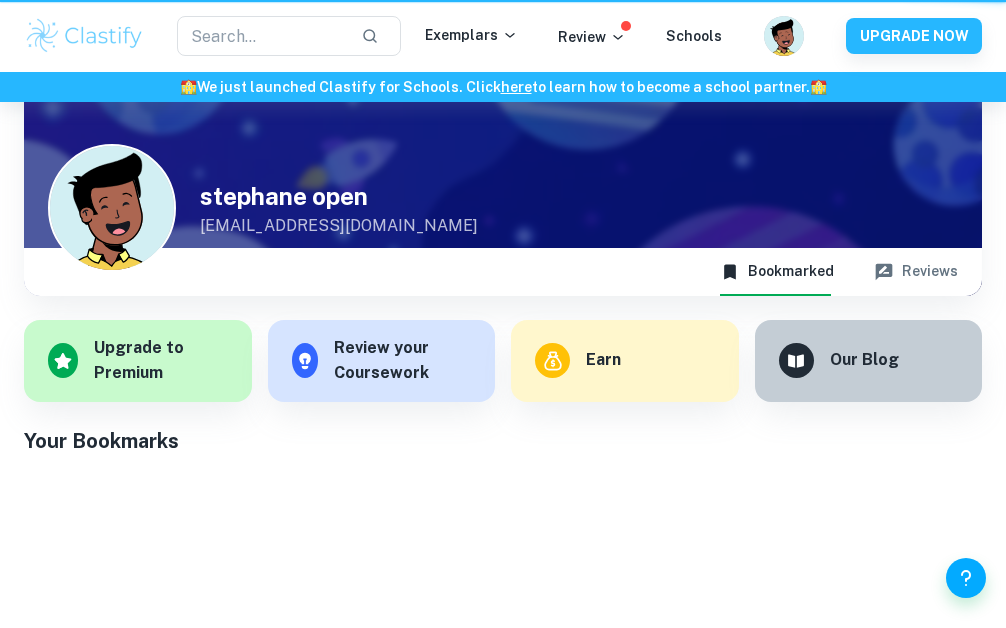 scroll, scrollTop: 0, scrollLeft: 0, axis: both 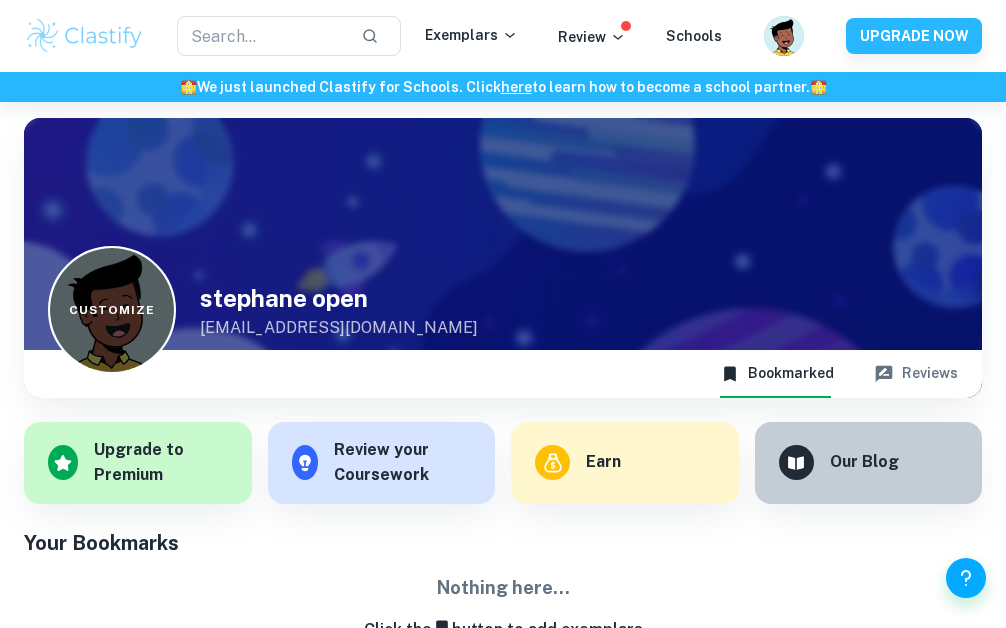 click on "Customize" at bounding box center (112, 310) 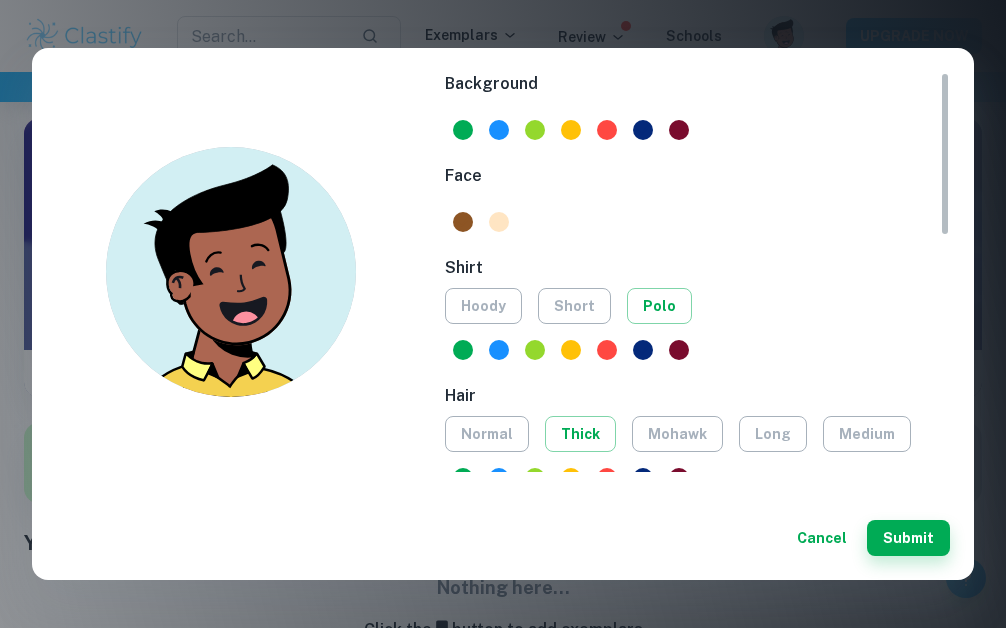 click at bounding box center (499, 222) 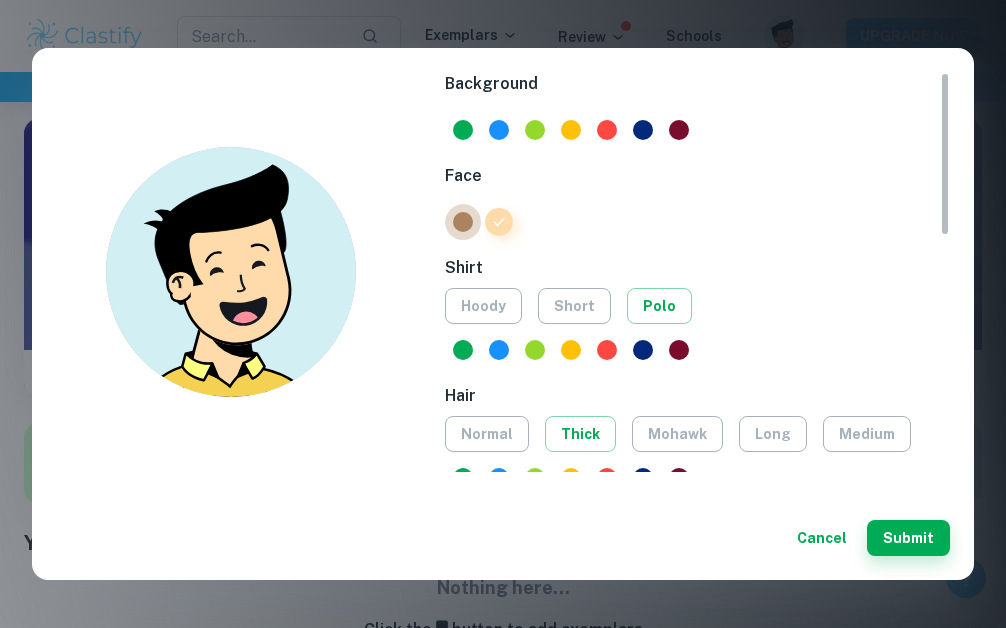 click at bounding box center [463, 222] 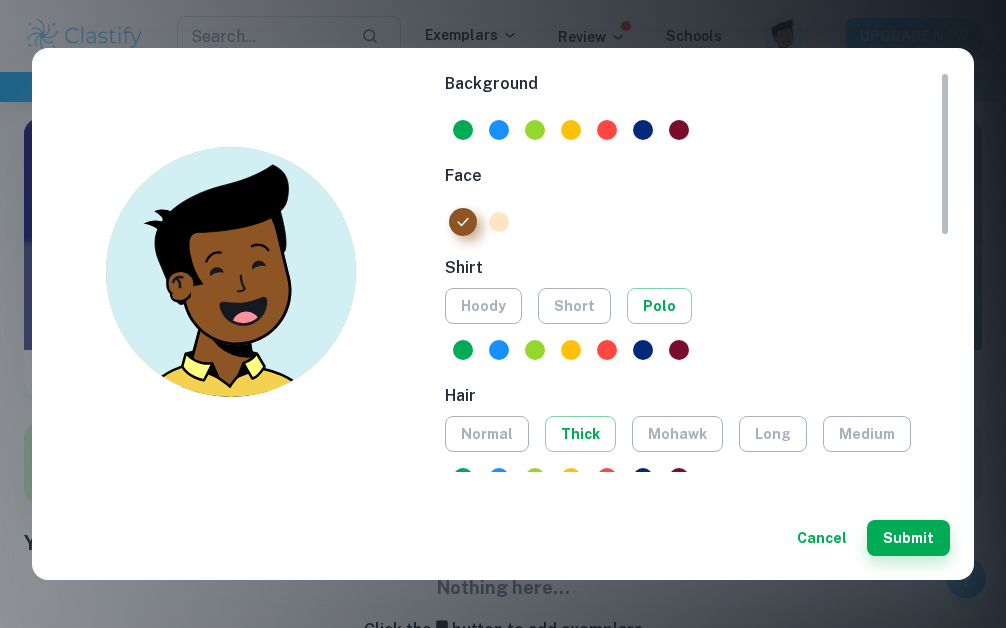 click at bounding box center [499, 222] 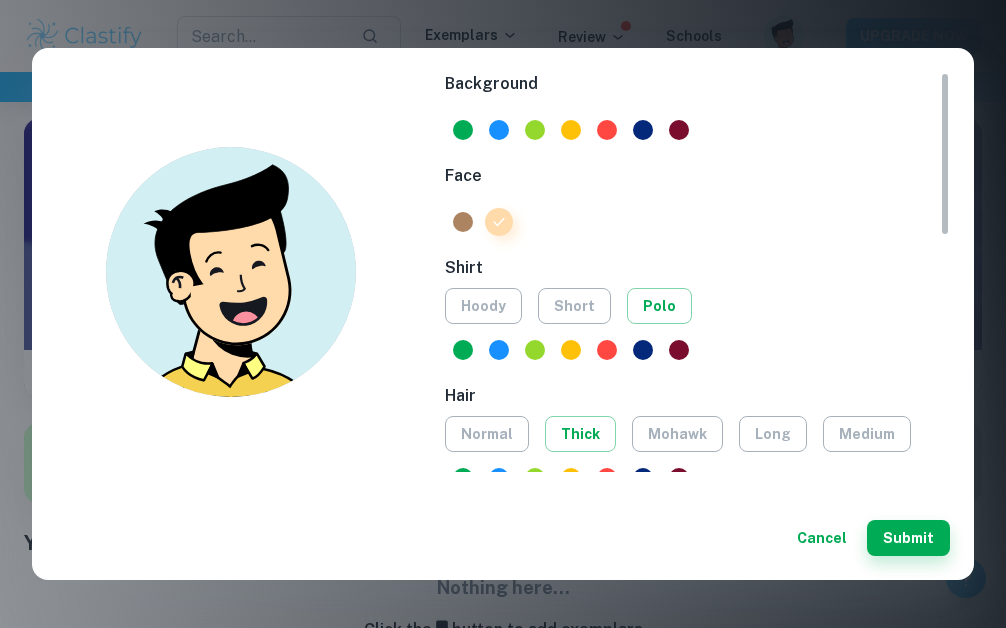 click at bounding box center [463, 222] 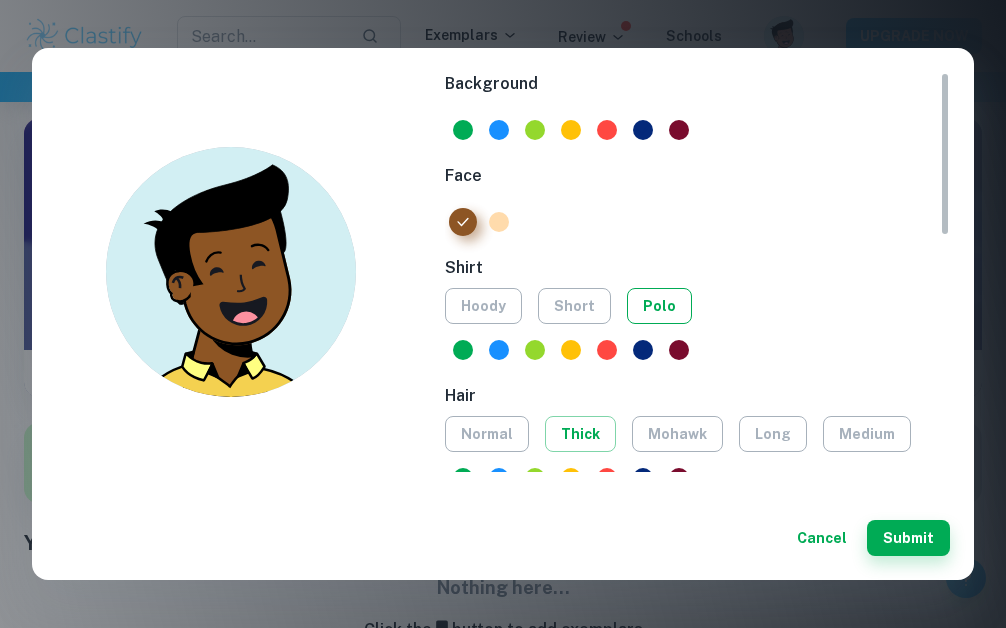 click on "polo" at bounding box center (659, 306) 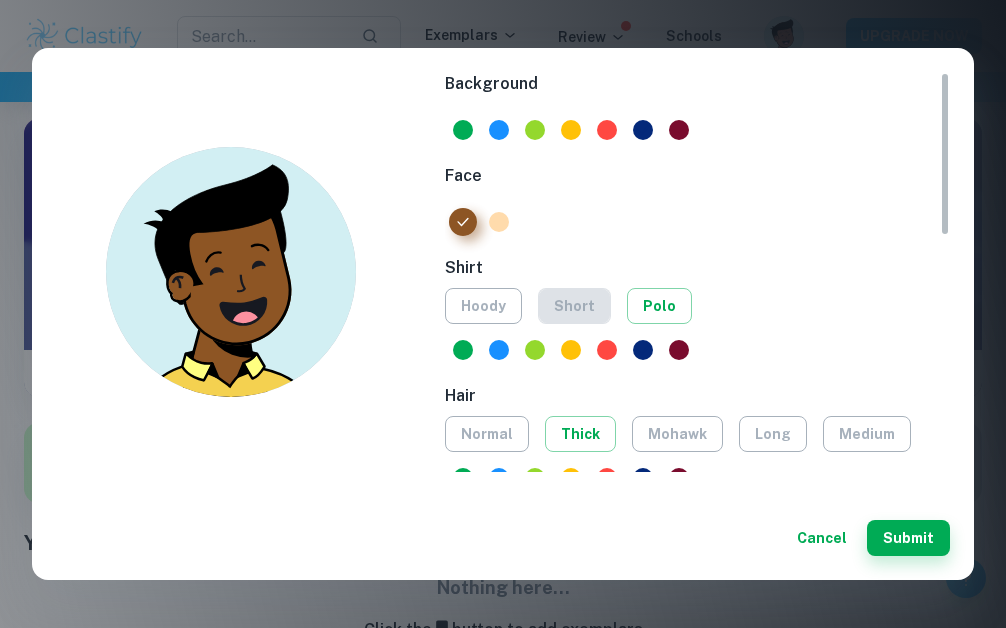 click on "short" at bounding box center [574, 306] 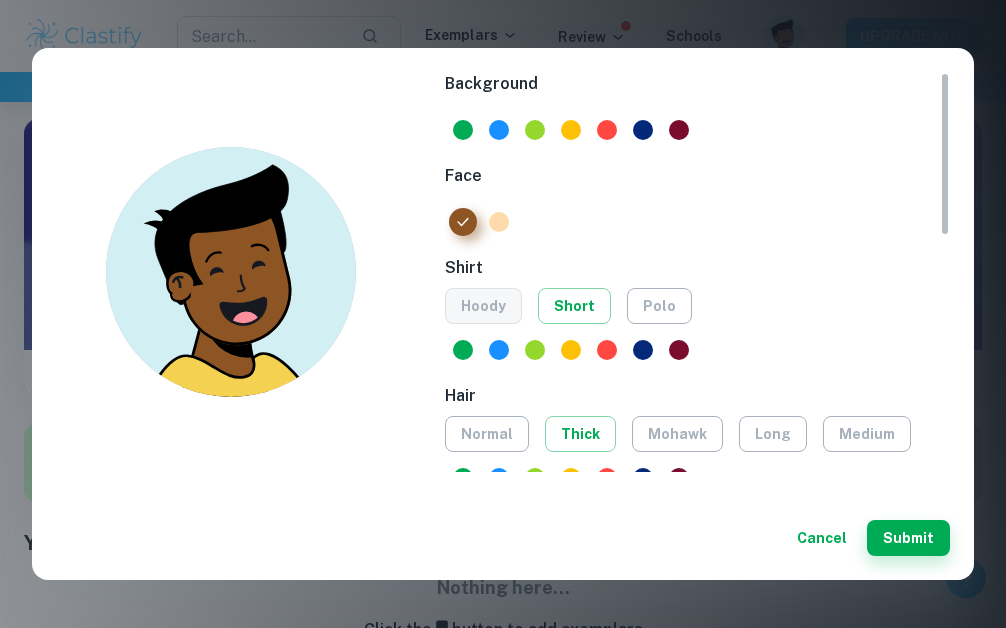 click on "hoody" at bounding box center (483, 306) 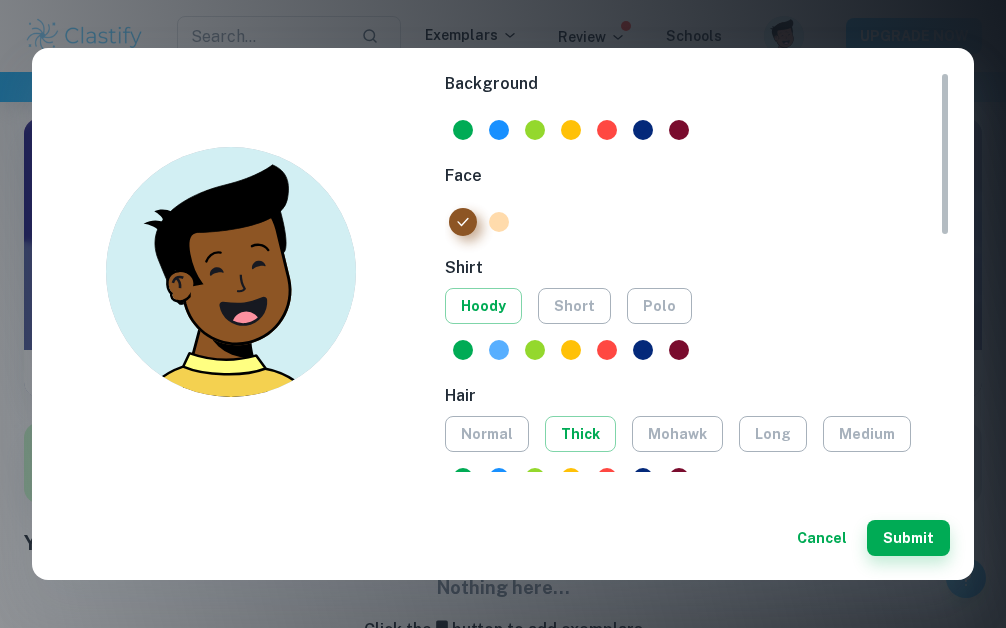 click at bounding box center (499, 350) 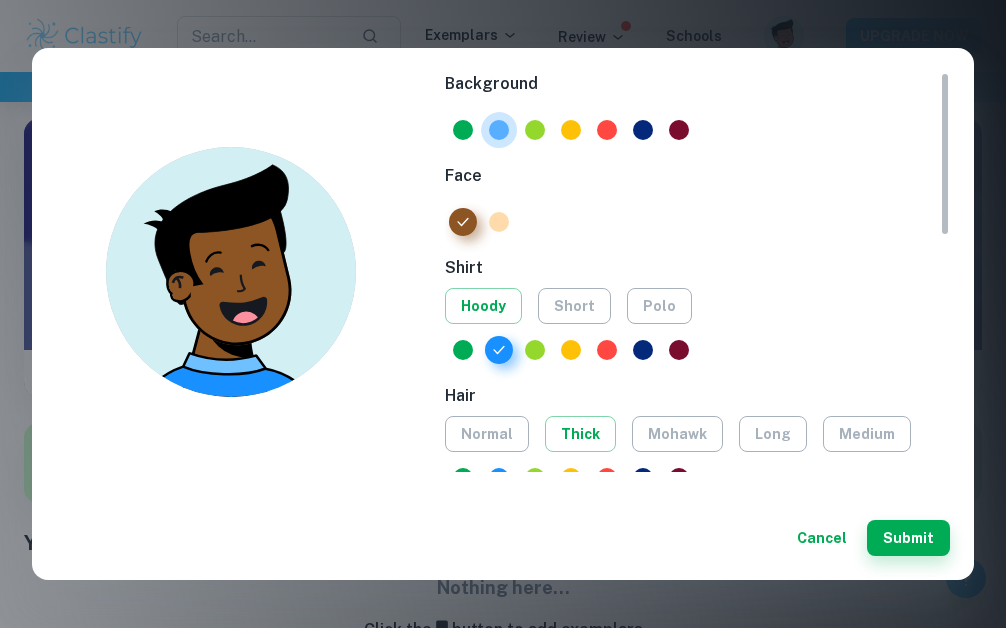 click at bounding box center [499, 130] 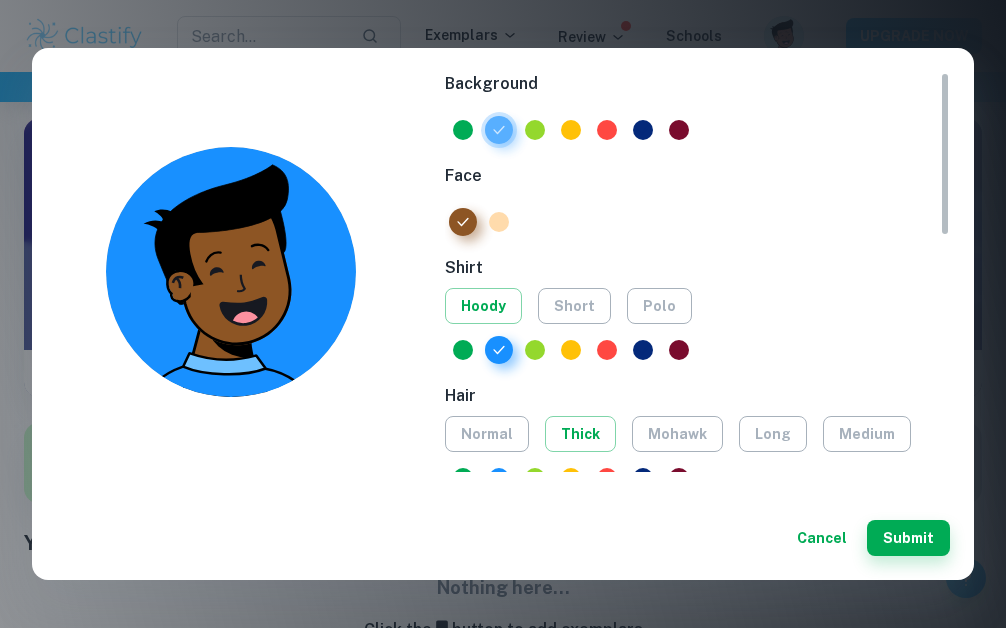 click at bounding box center [499, 130] 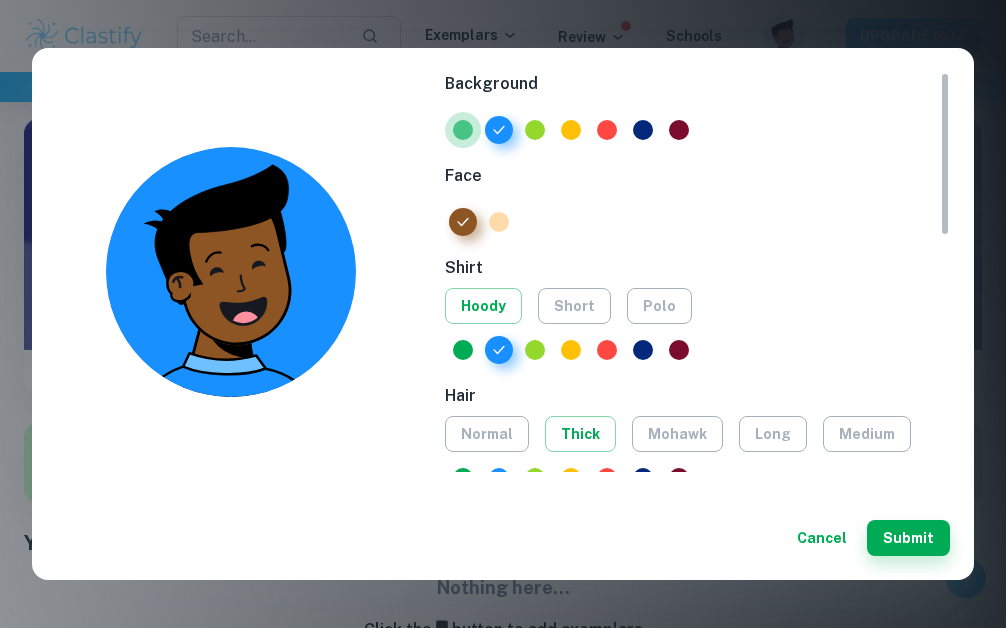 click at bounding box center [463, 130] 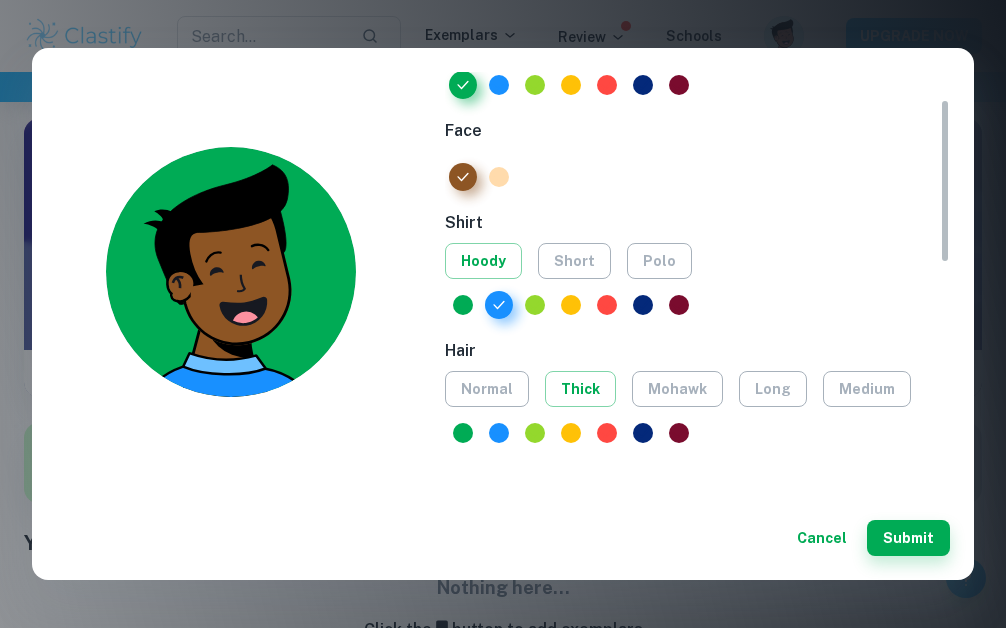 scroll, scrollTop: 68, scrollLeft: 0, axis: vertical 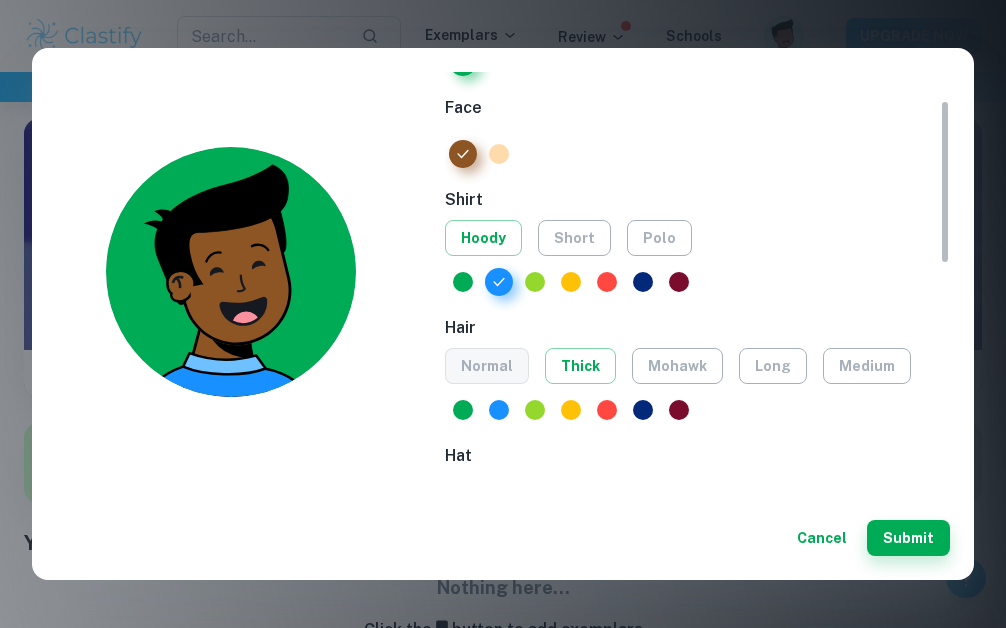 click on "normal" at bounding box center (487, 366) 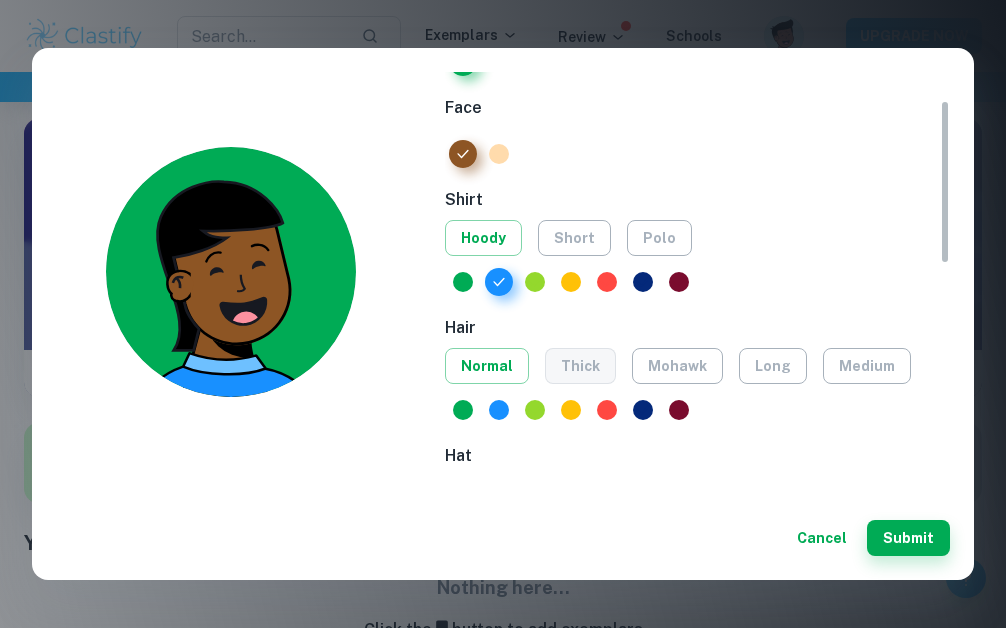 click on "thick" at bounding box center [580, 366] 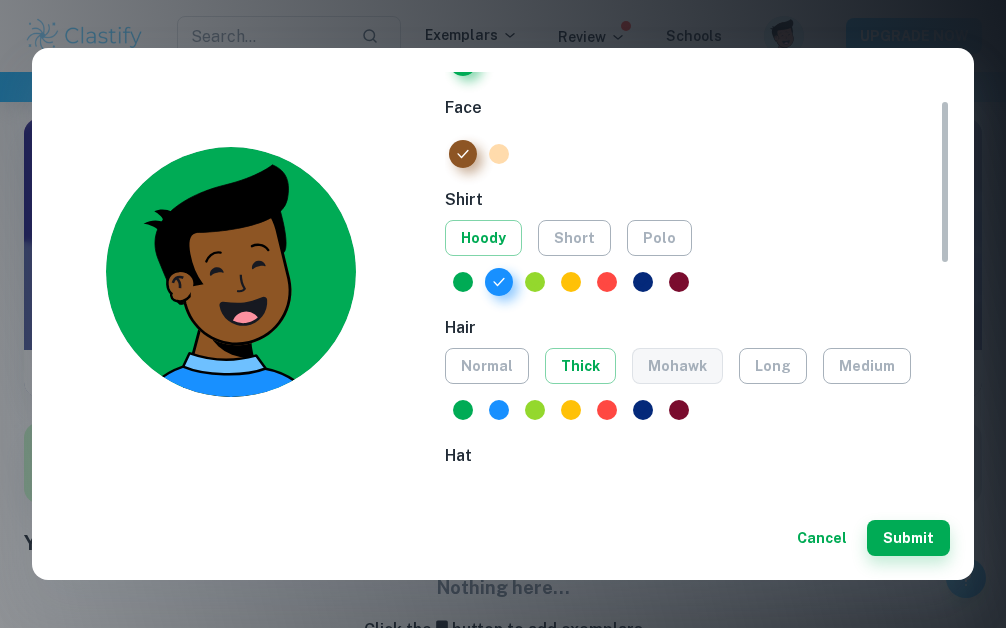 click on "mohawk" at bounding box center [677, 366] 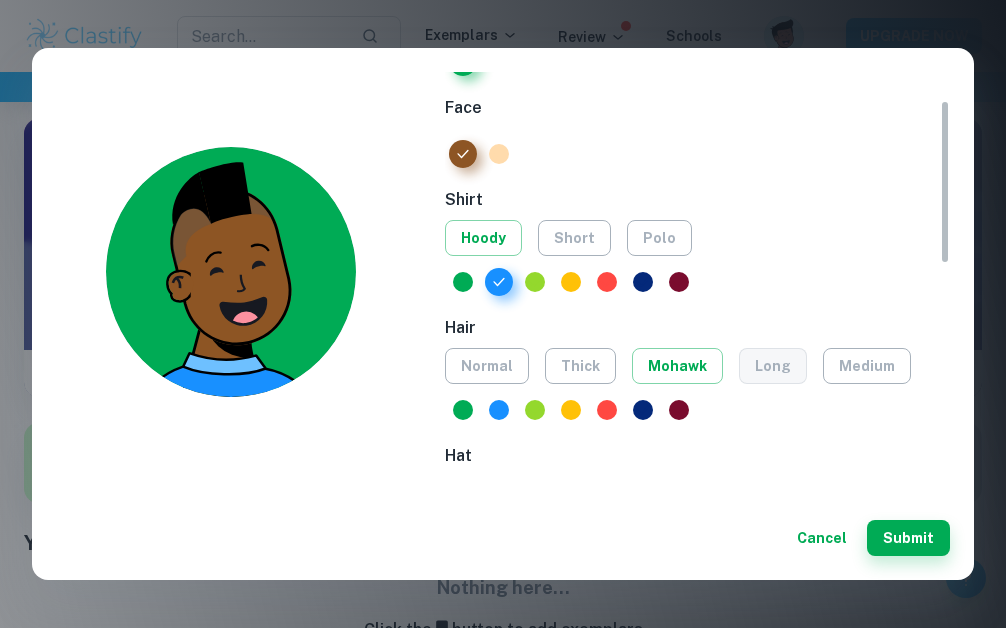 click on "long" at bounding box center [773, 366] 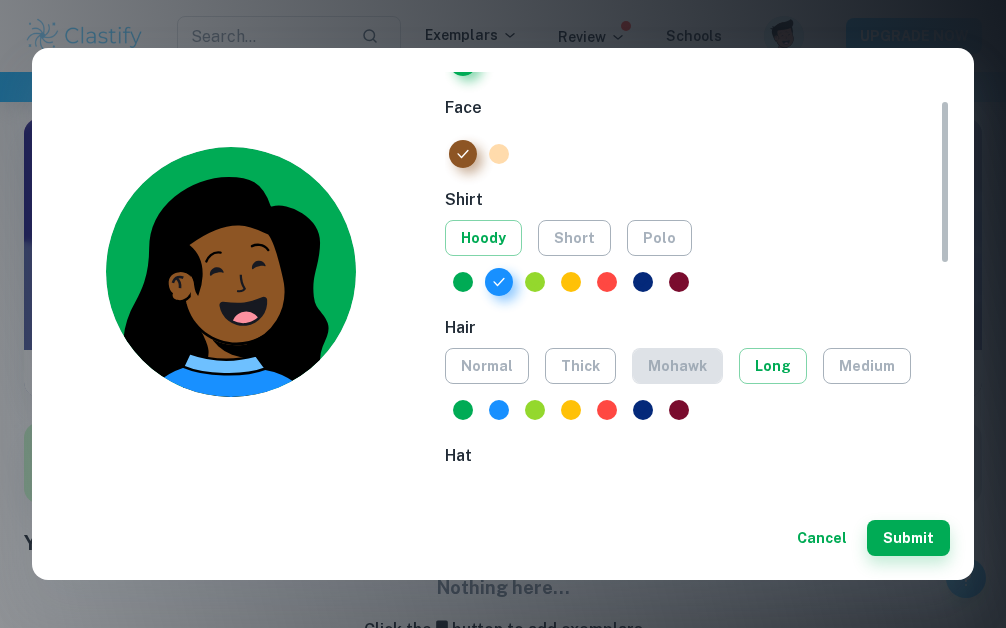 click on "mohawk" at bounding box center [677, 366] 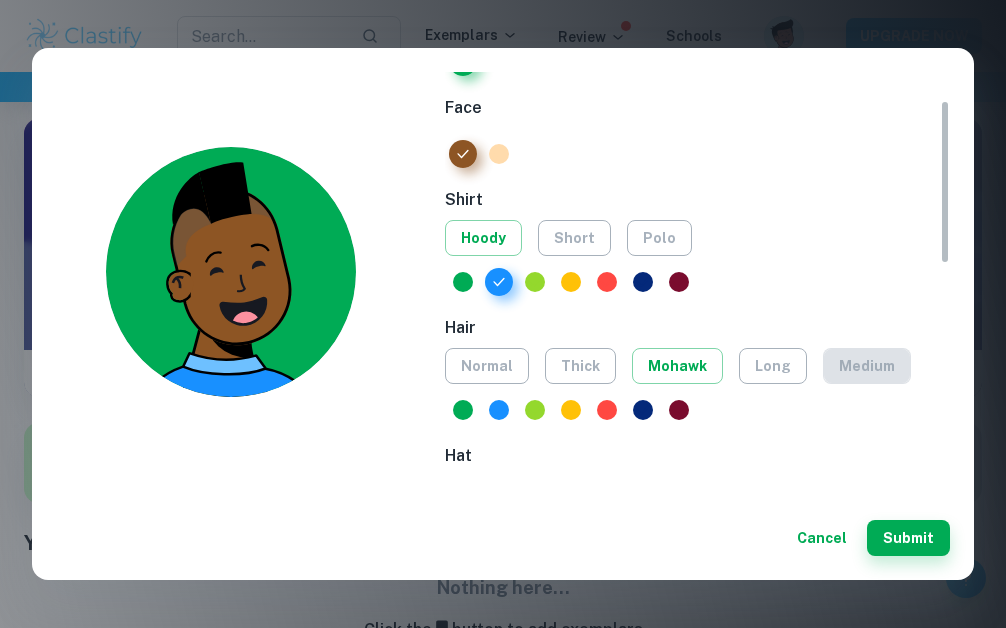 click on "medium" at bounding box center (867, 366) 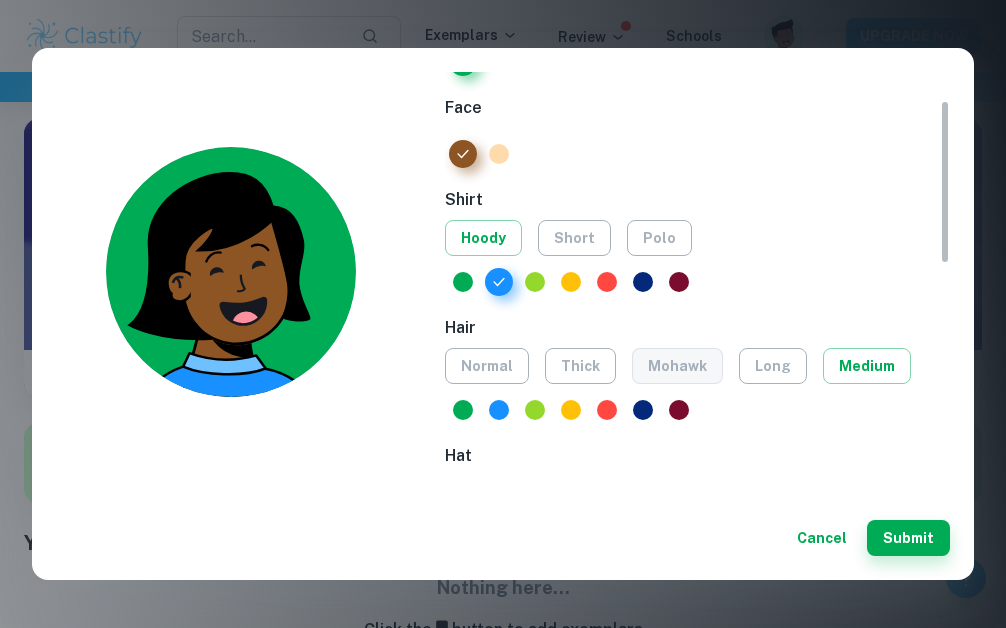 click on "mohawk" at bounding box center [677, 366] 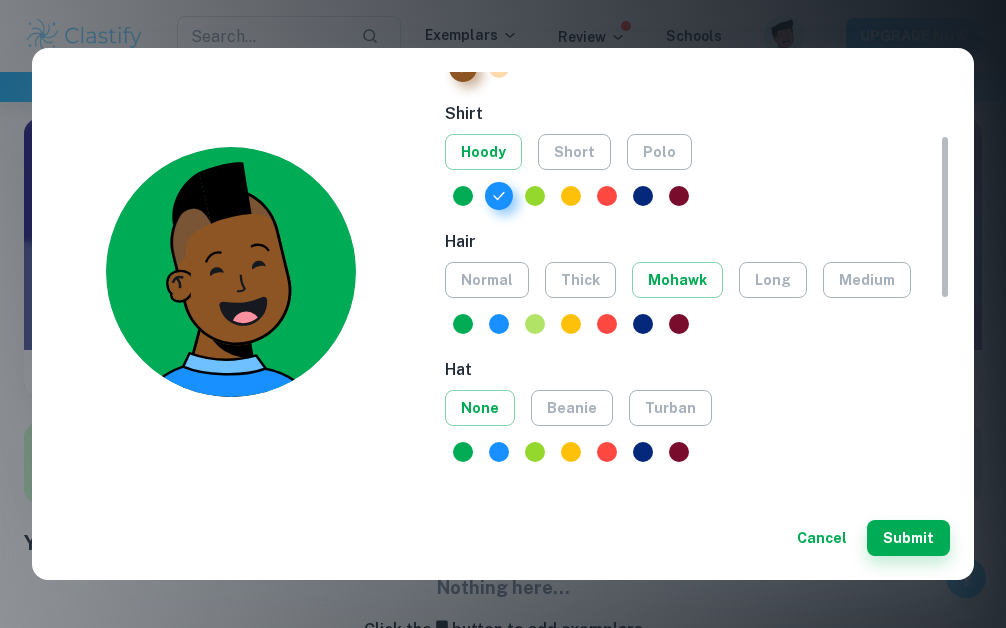 scroll, scrollTop: 155, scrollLeft: 0, axis: vertical 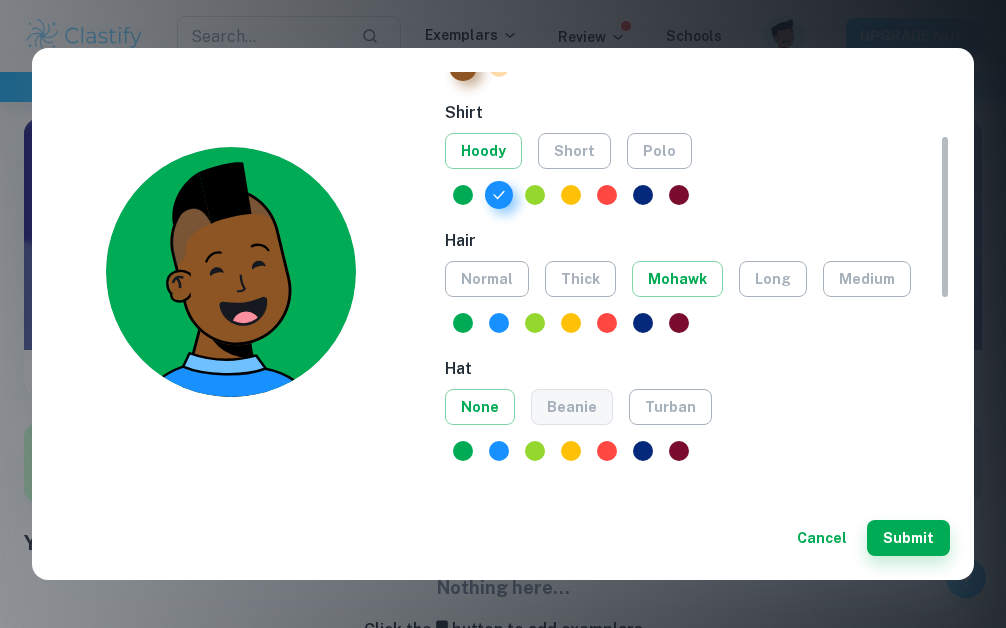 click on "beanie" at bounding box center [572, 407] 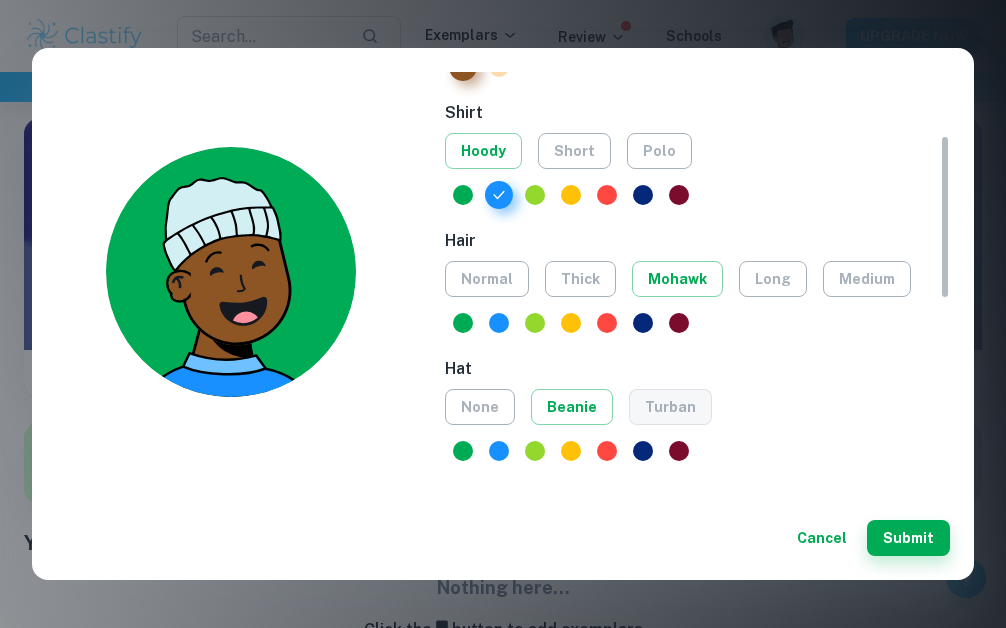 click on "turban" at bounding box center [670, 407] 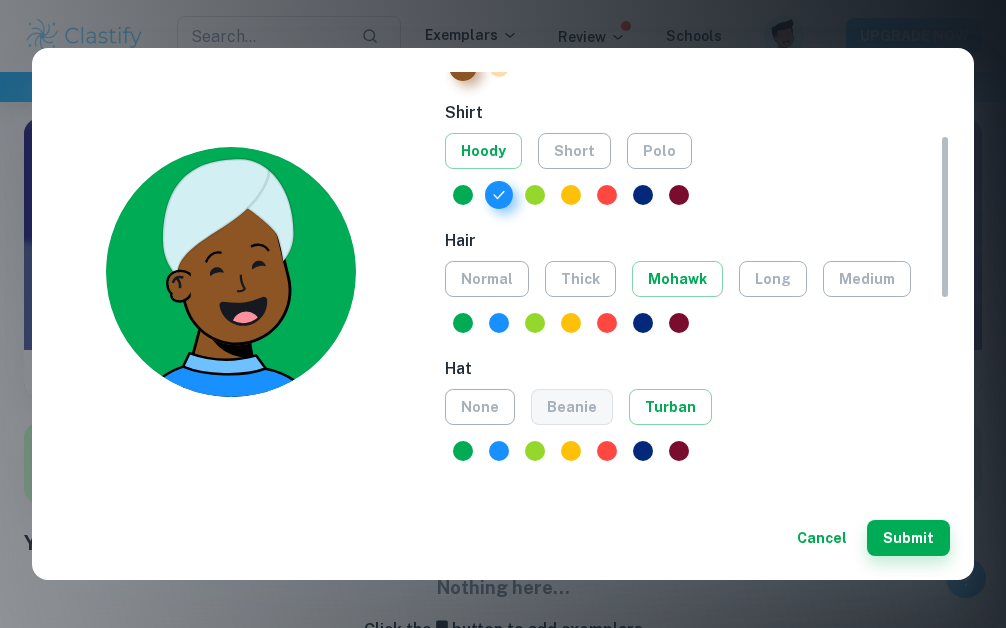 click on "beanie" at bounding box center [572, 407] 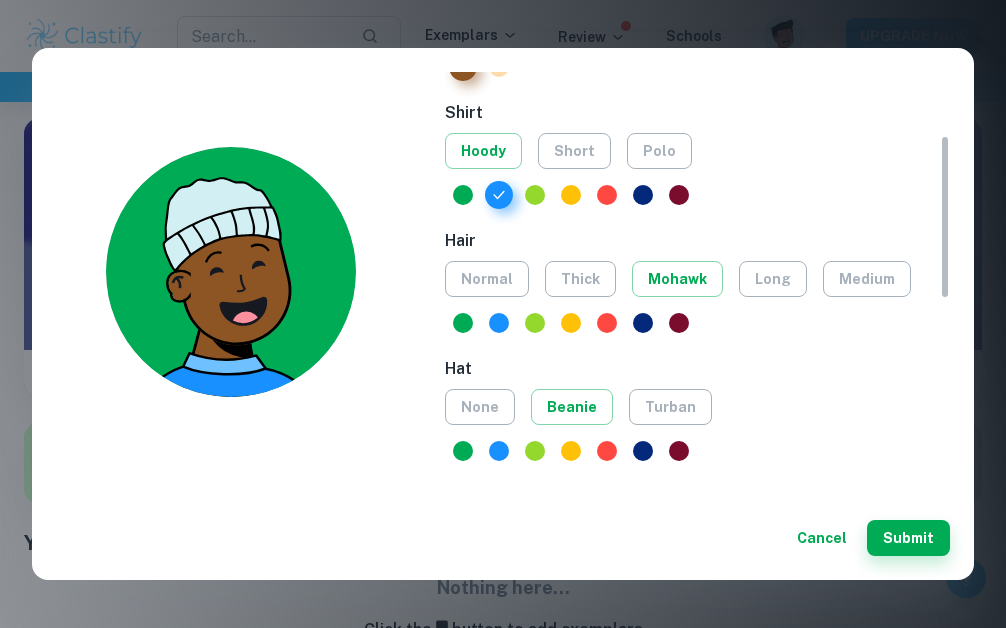 click on "none beanie turban" at bounding box center (697, 407) 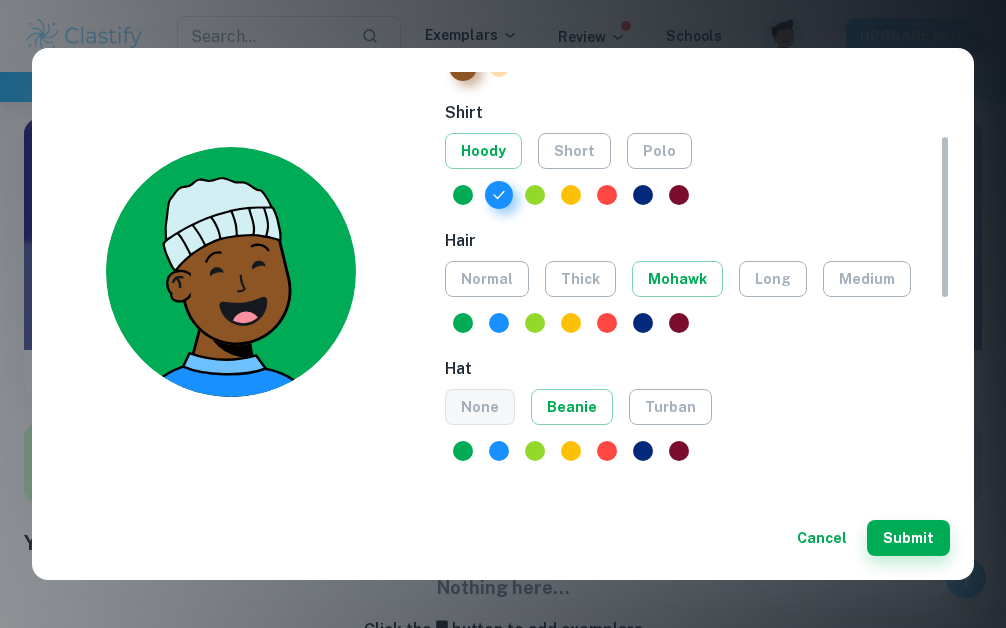 click on "none" at bounding box center [480, 407] 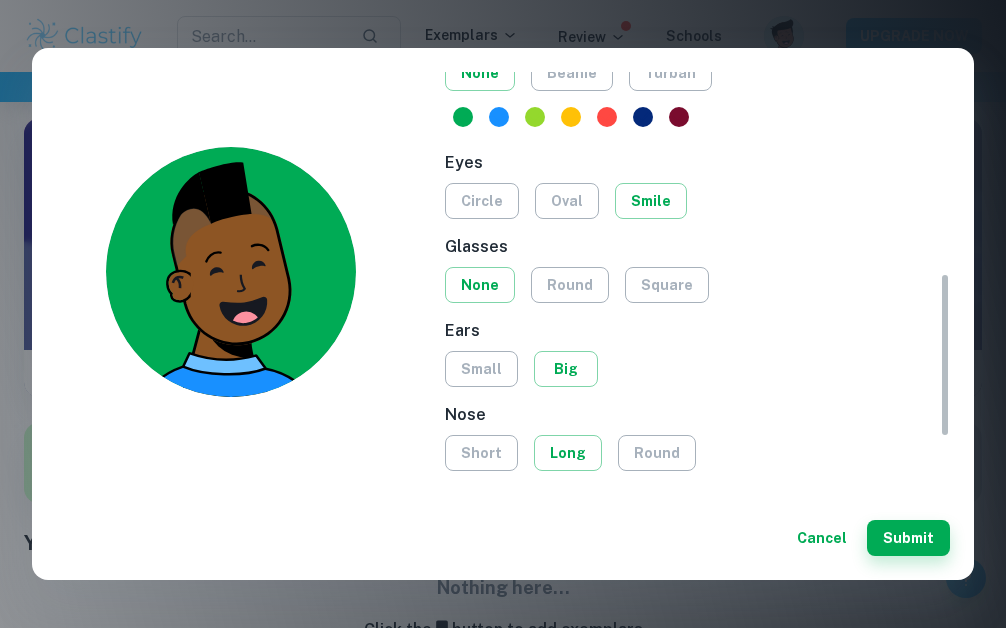 scroll, scrollTop: 487, scrollLeft: 0, axis: vertical 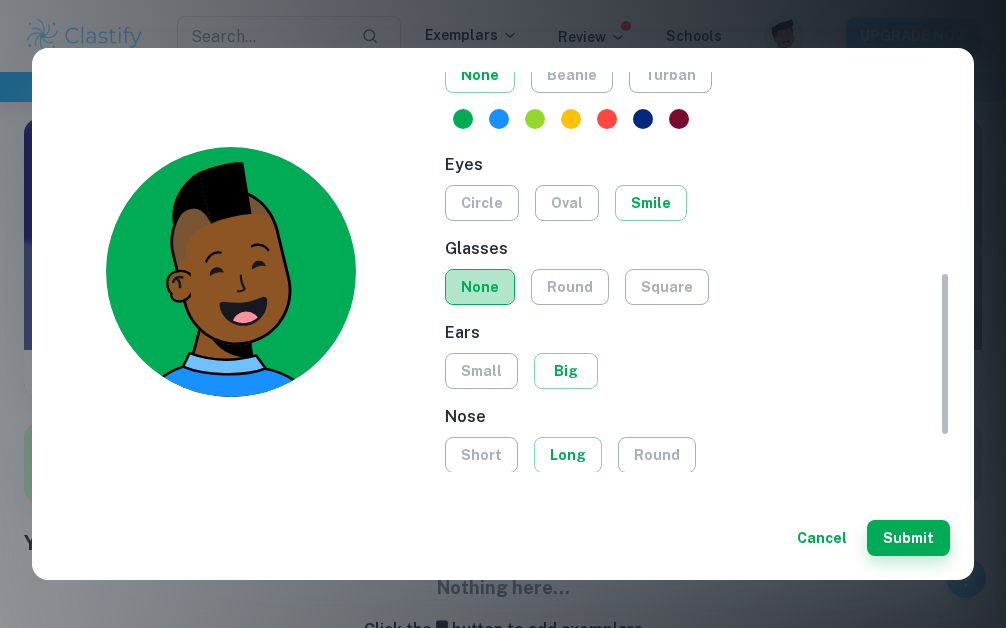 click on "none" at bounding box center [480, 287] 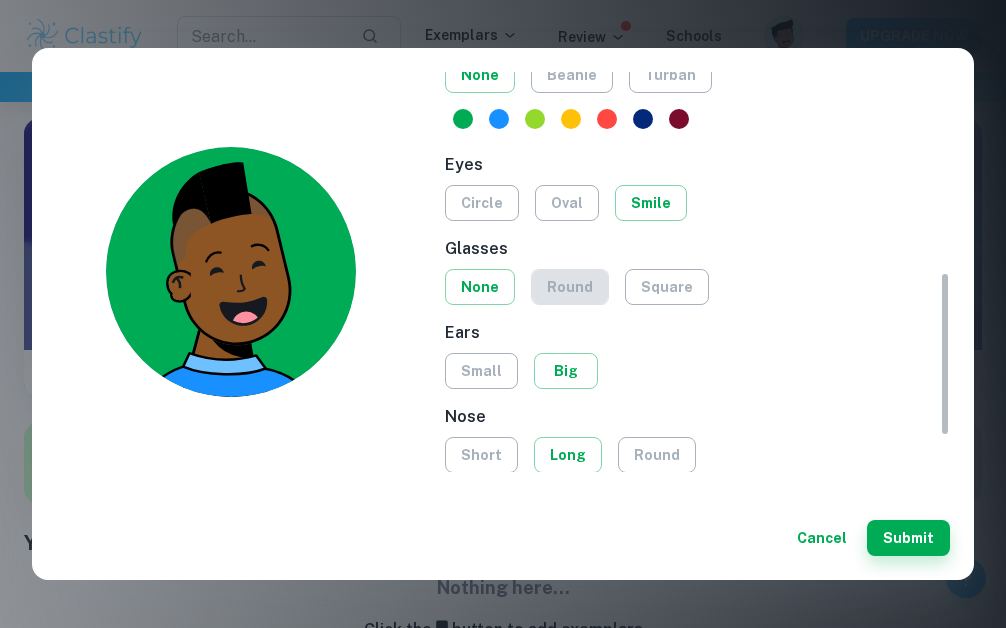 click on "round" at bounding box center [570, 287] 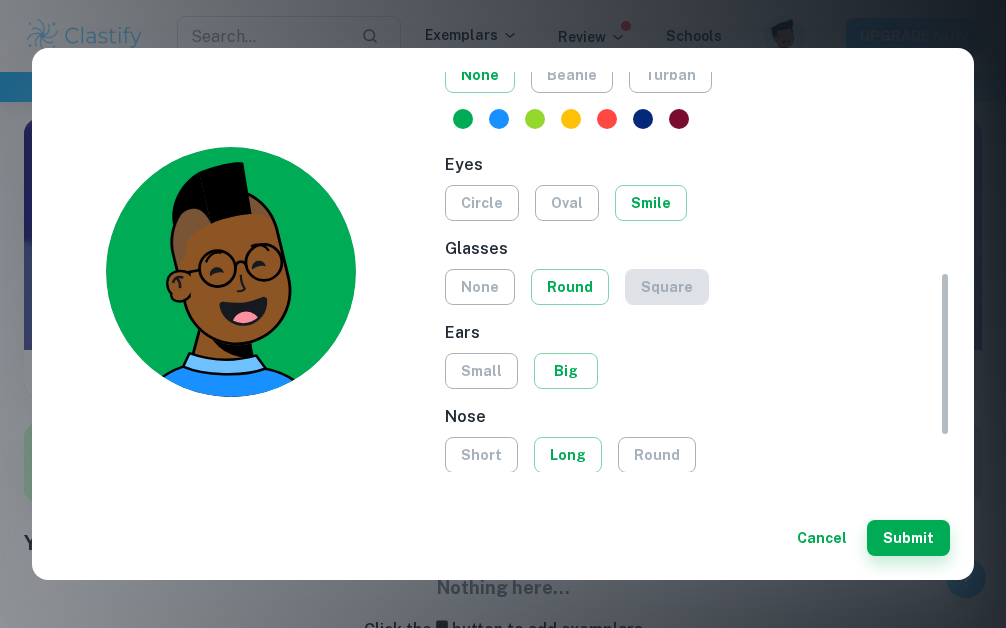 click on "square" at bounding box center (667, 287) 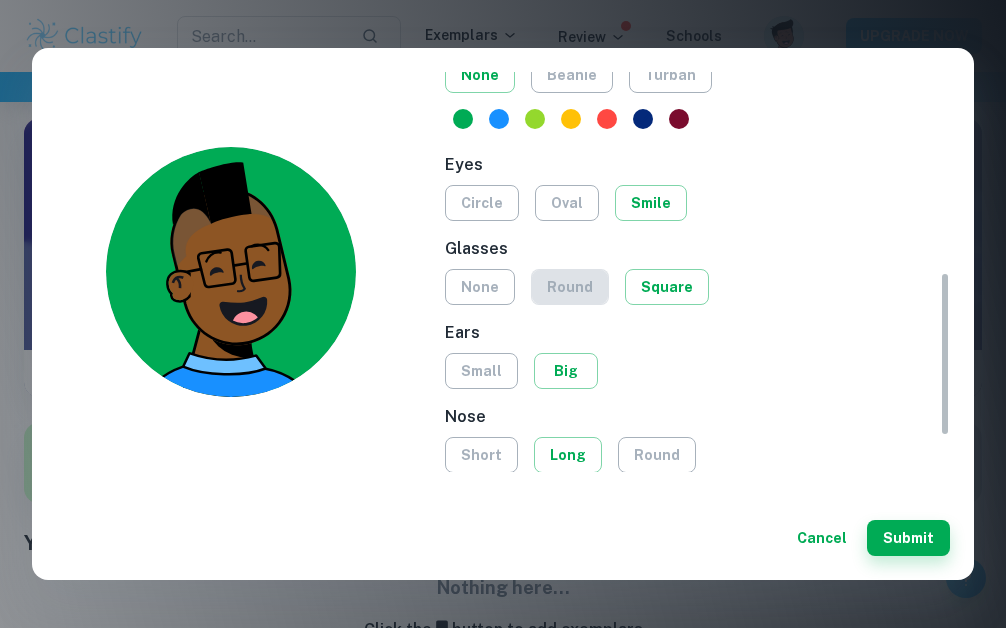click on "round" at bounding box center (570, 287) 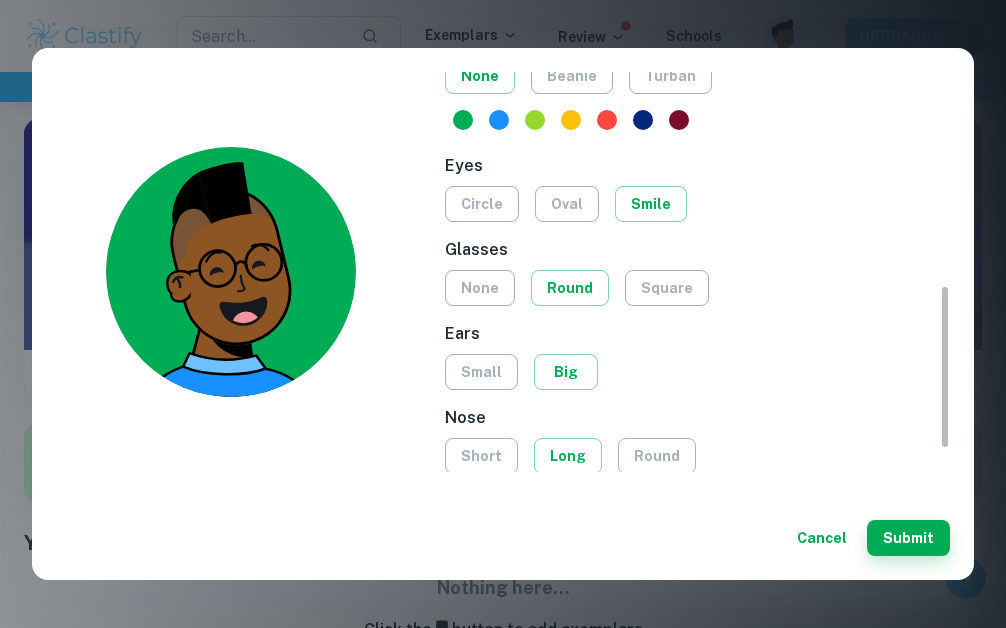 scroll, scrollTop: 475, scrollLeft: 0, axis: vertical 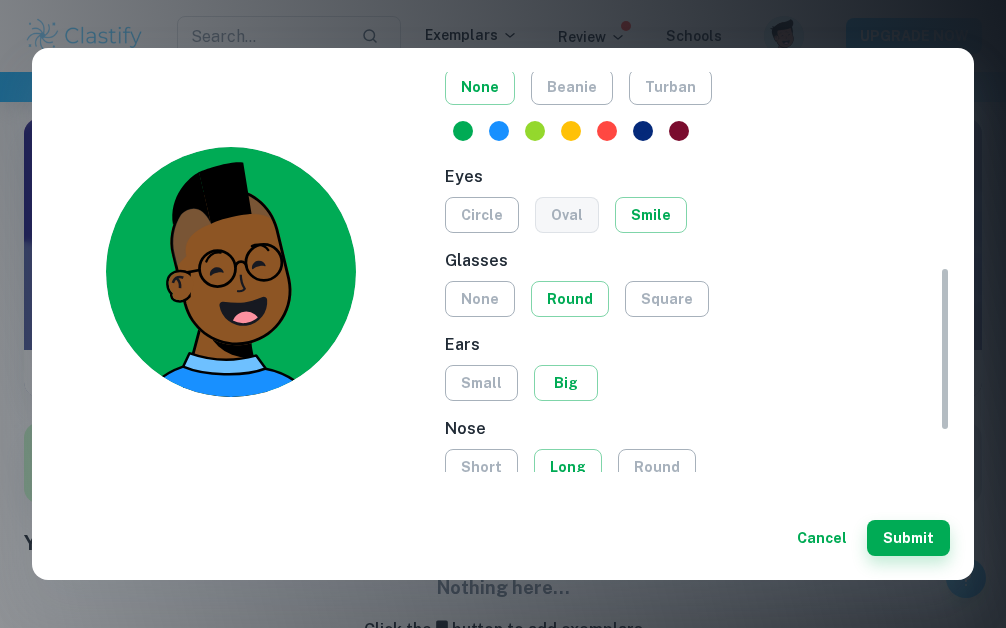 click on "oval" at bounding box center (567, 215) 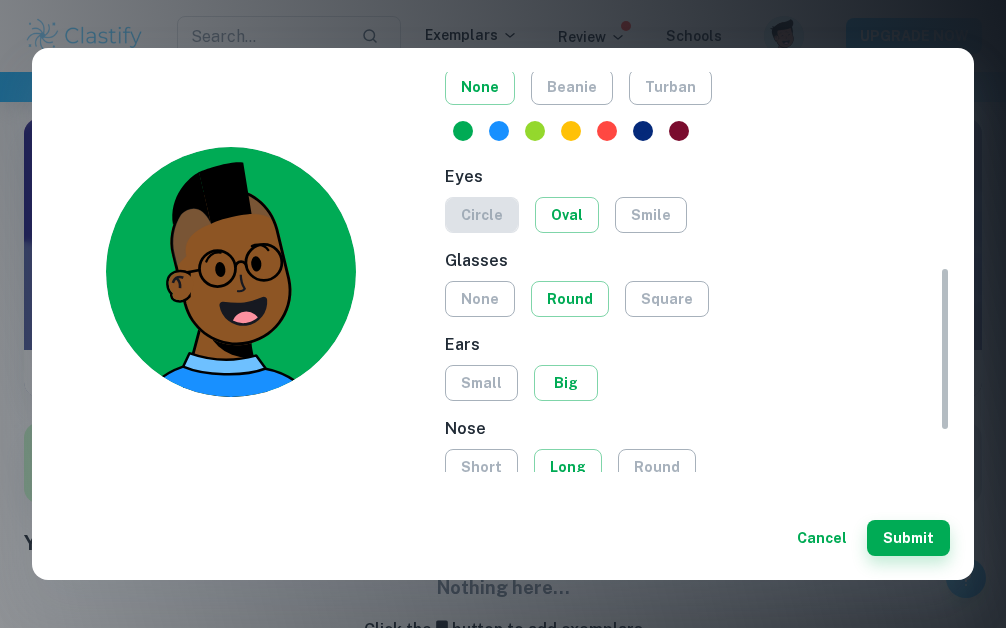 click on "circle" at bounding box center [482, 215] 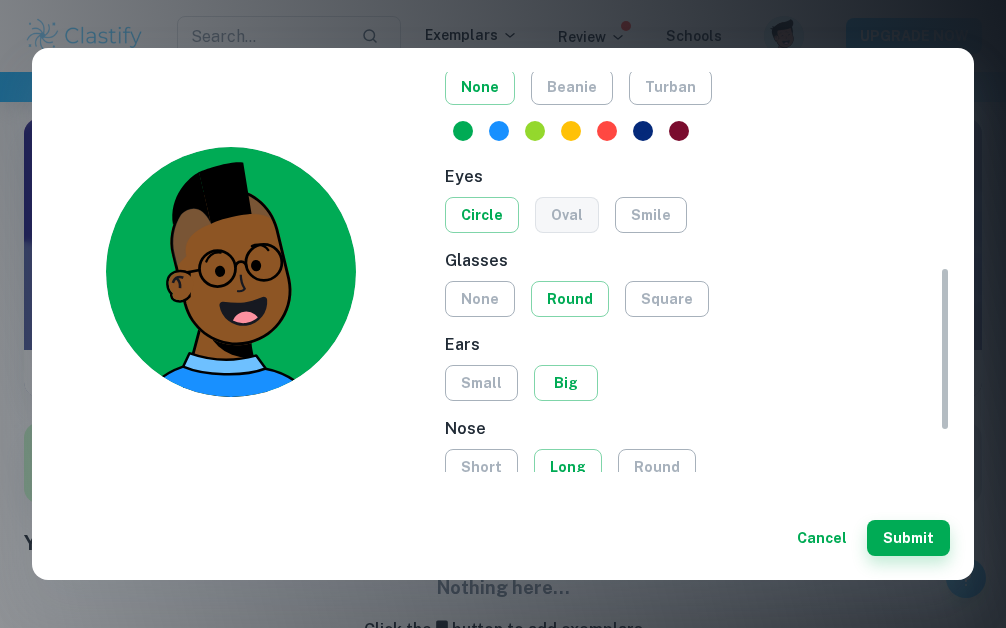 click on "oval" at bounding box center (567, 215) 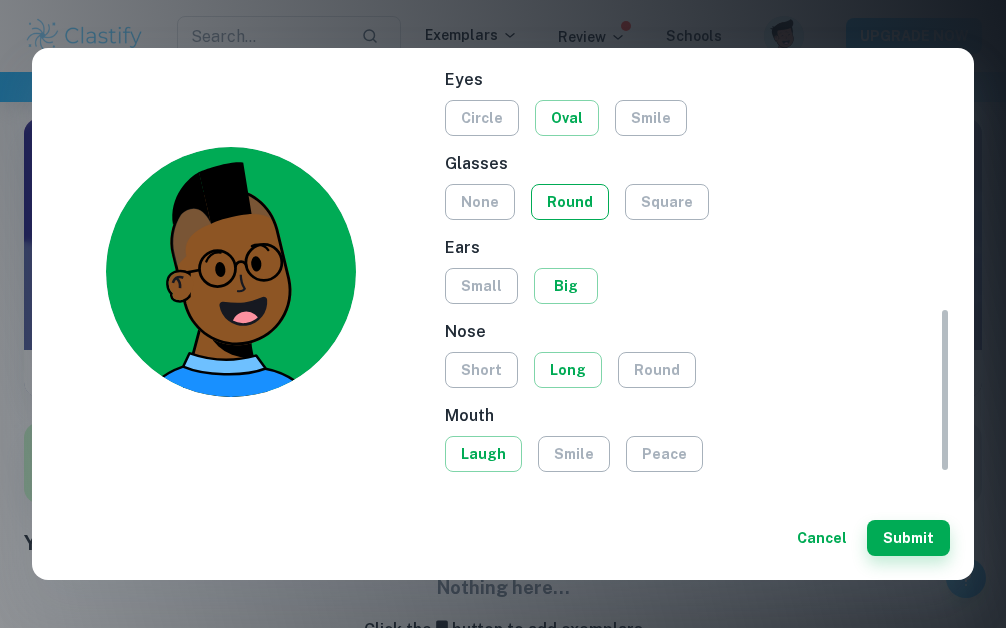 scroll, scrollTop: 572, scrollLeft: 0, axis: vertical 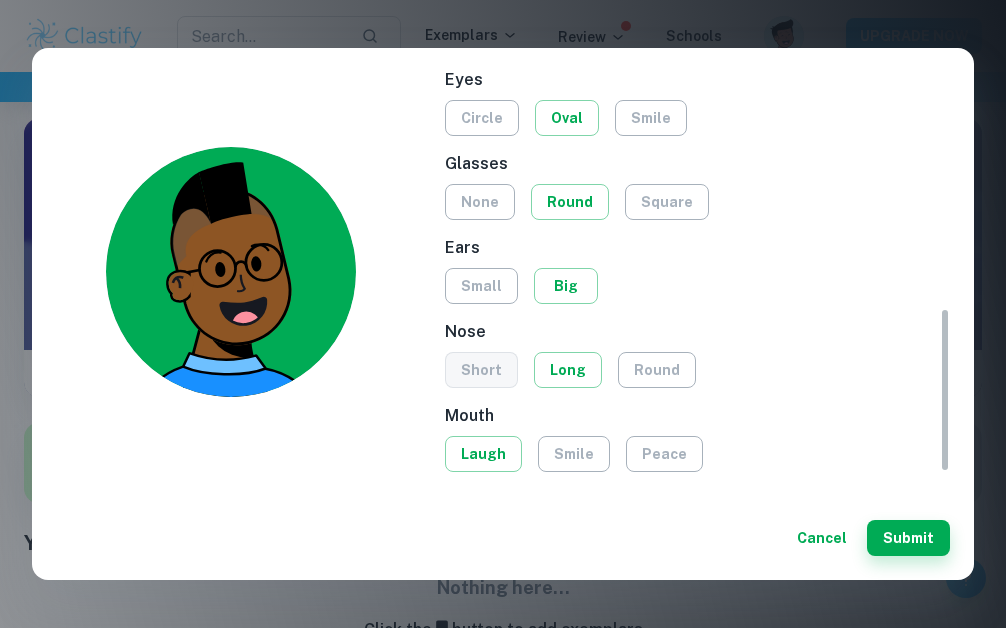 click on "short" at bounding box center (481, 370) 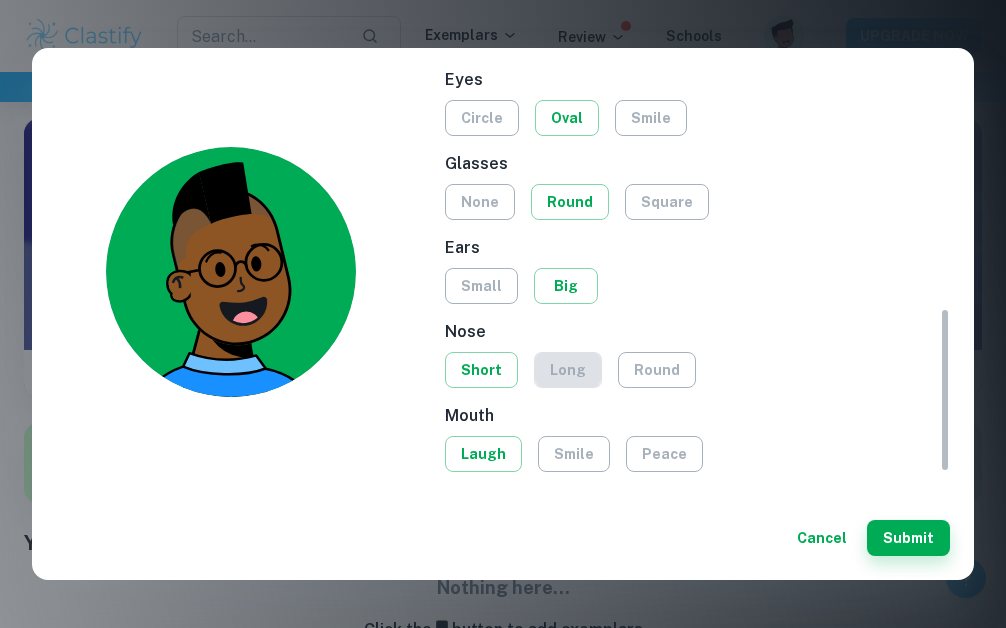 click on "long" at bounding box center (568, 370) 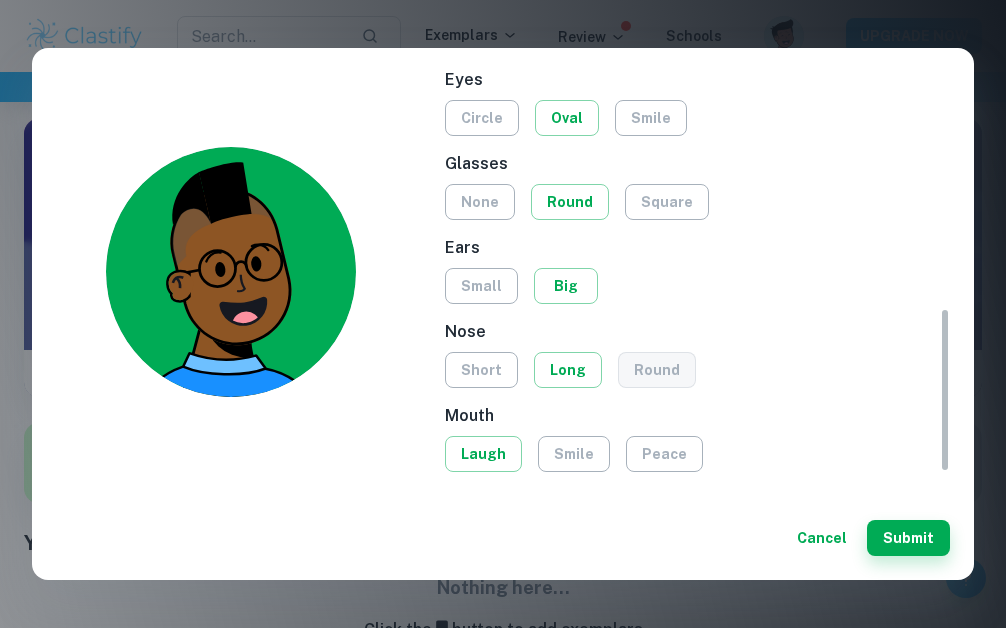click on "round" at bounding box center (657, 370) 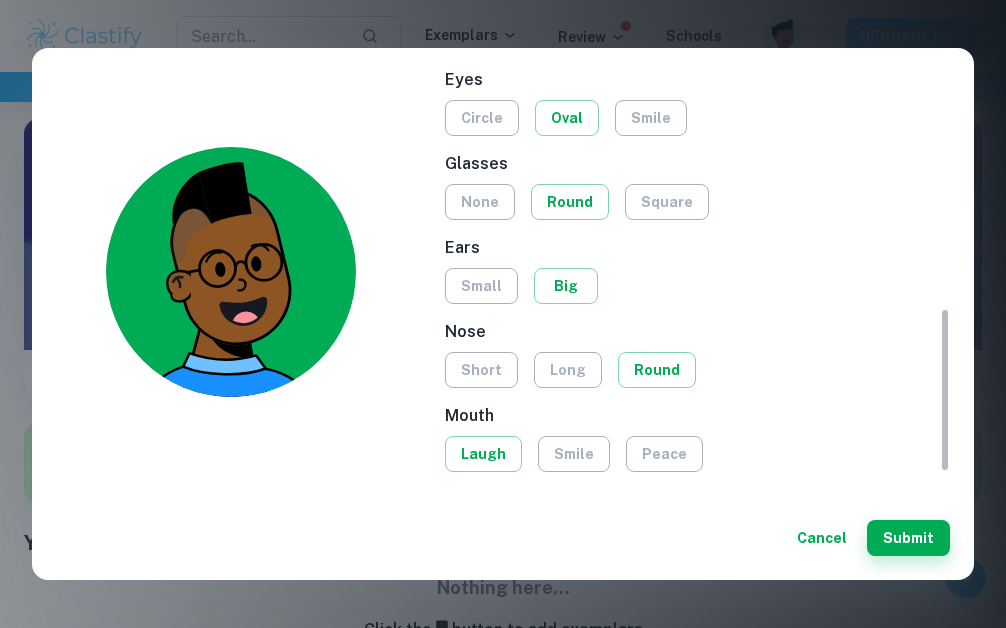 scroll, scrollTop: 0, scrollLeft: 0, axis: both 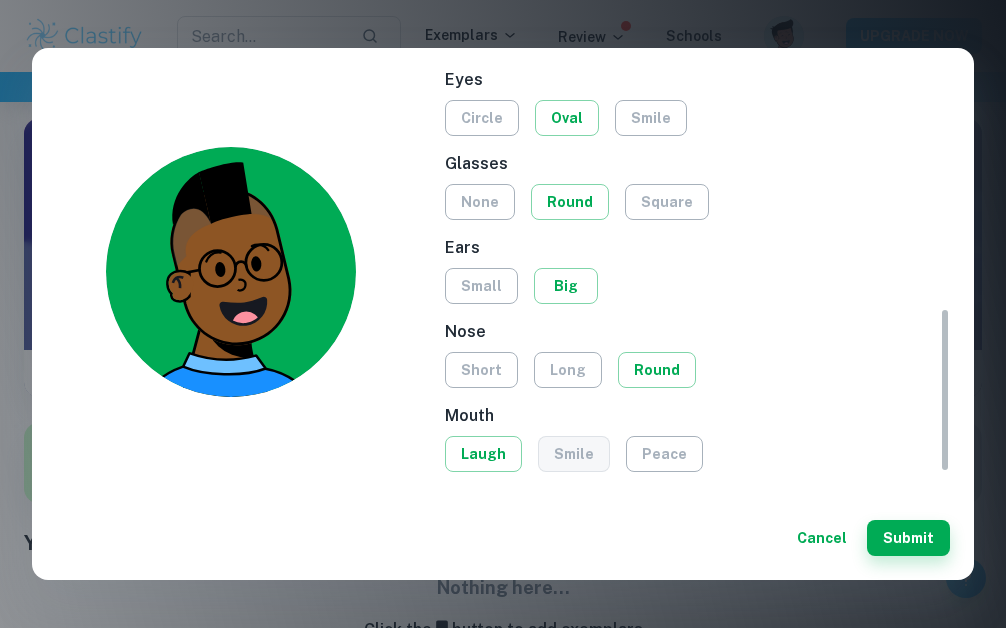 click on "smile" at bounding box center (574, 454) 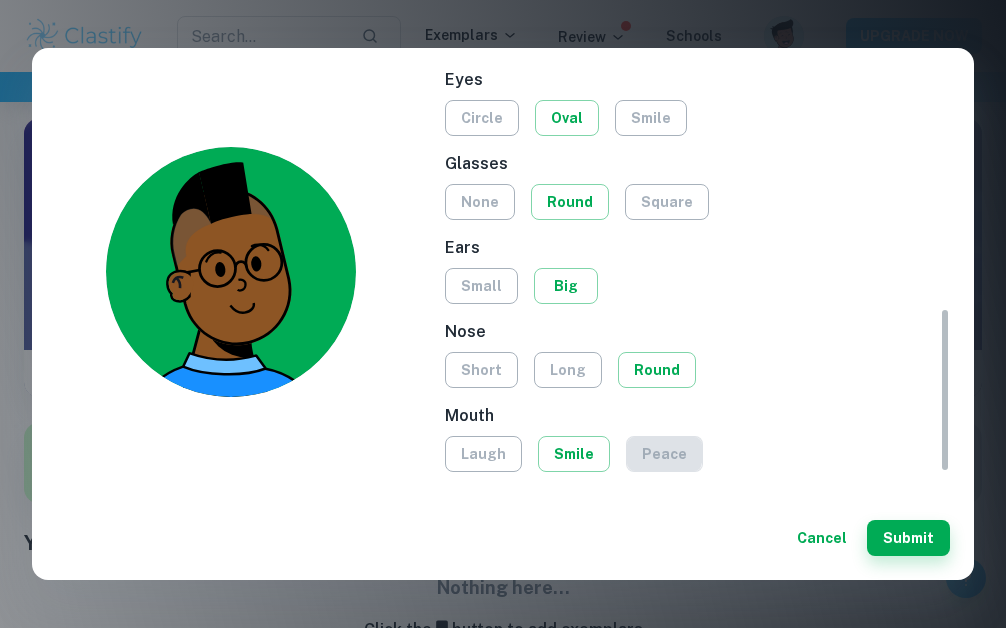 click on "peace" at bounding box center [664, 454] 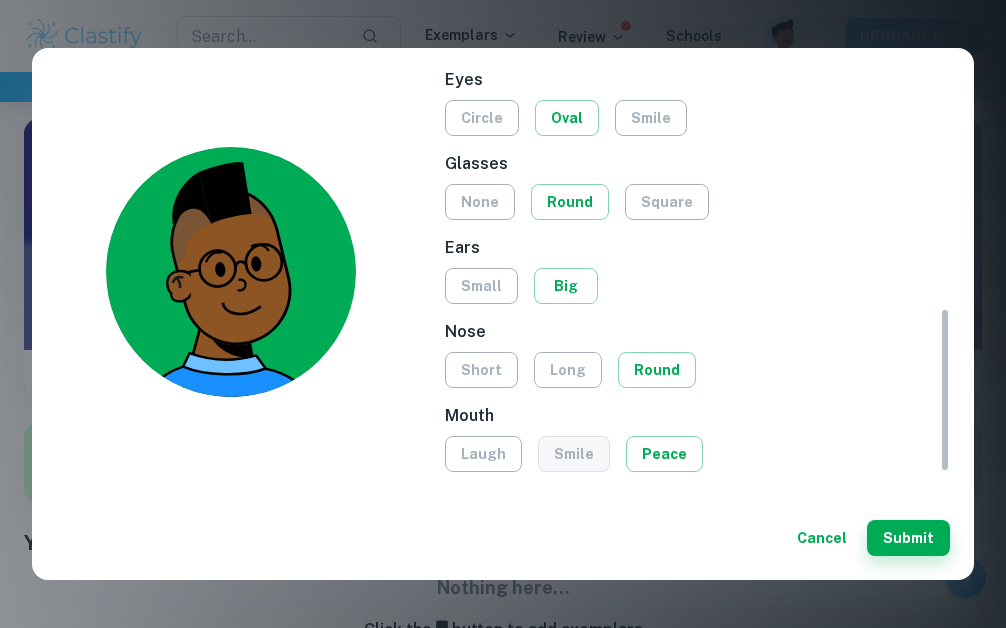 click on "smile" at bounding box center [574, 454] 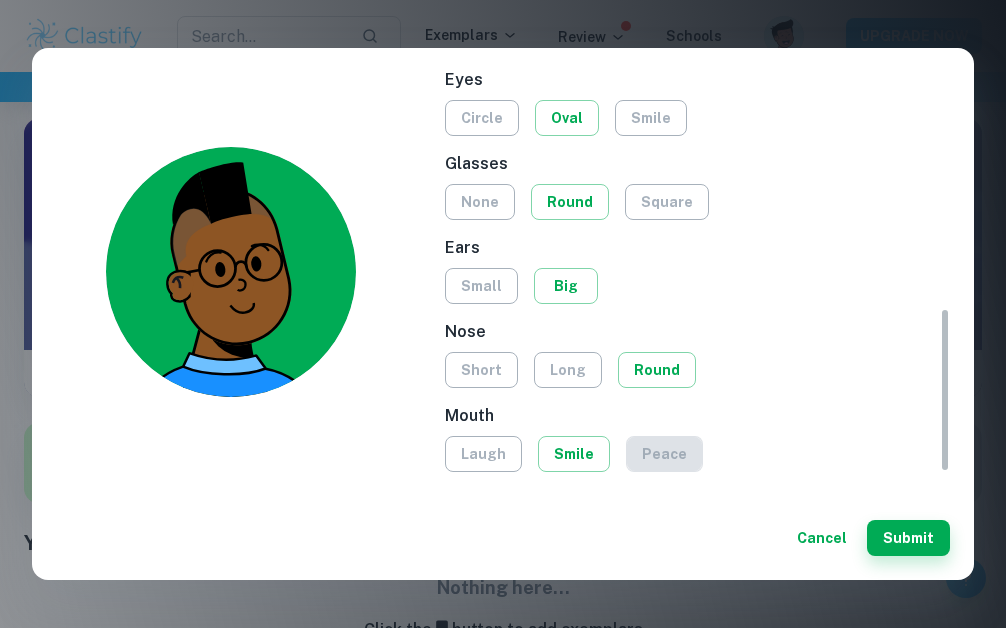 click on "peace" at bounding box center [664, 454] 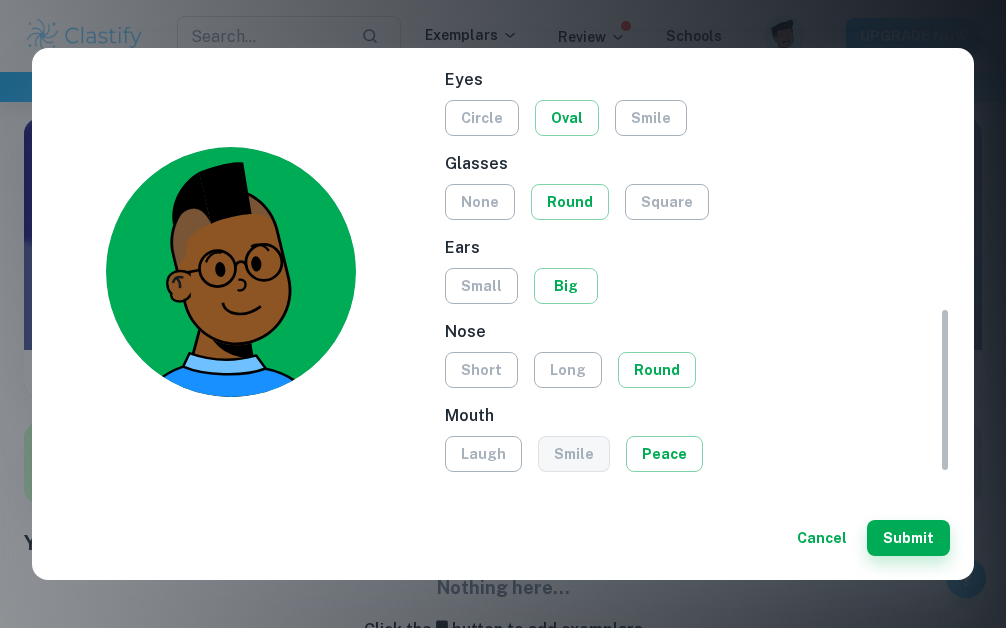 click on "smile" at bounding box center (574, 454) 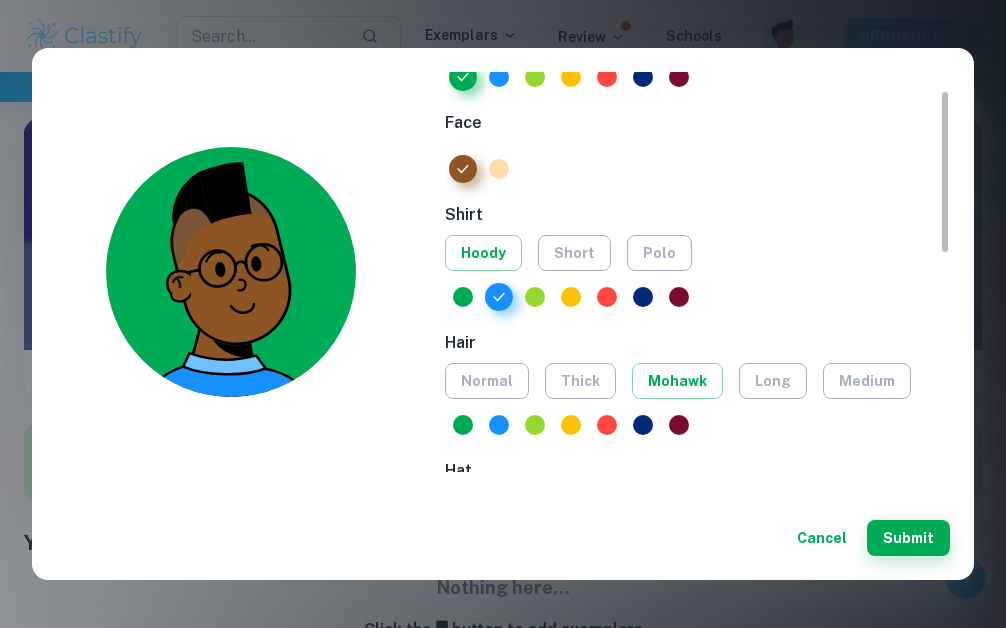 scroll, scrollTop: 58, scrollLeft: 0, axis: vertical 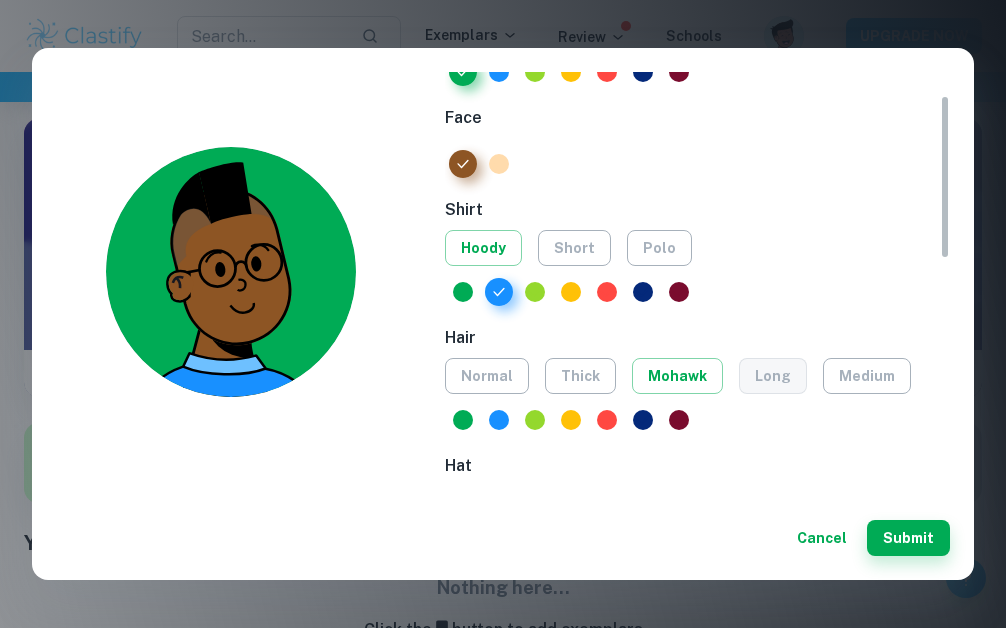 click on "long" at bounding box center [773, 376] 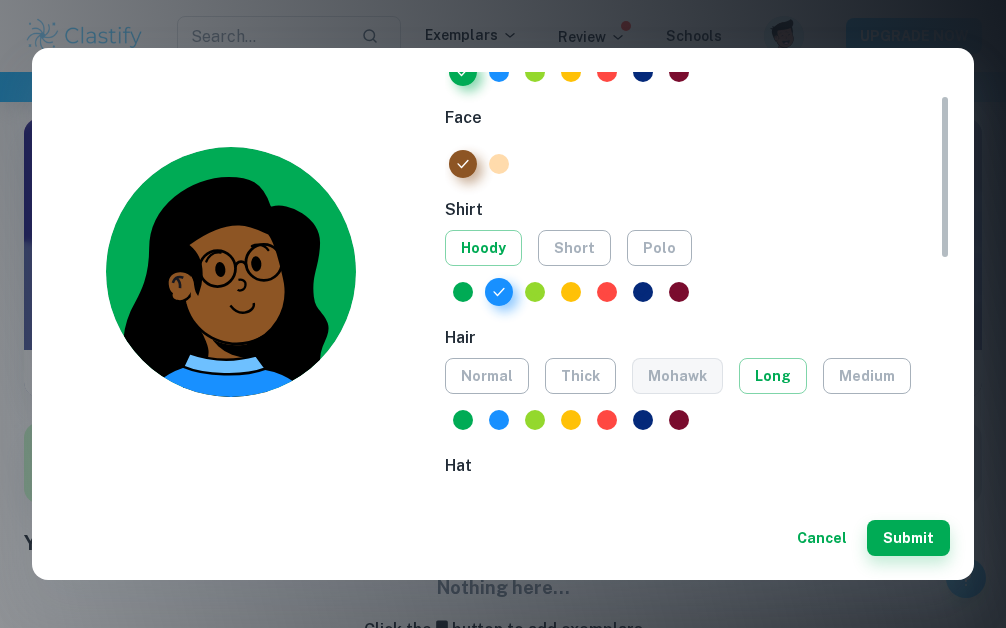 click on "mohawk" at bounding box center (677, 376) 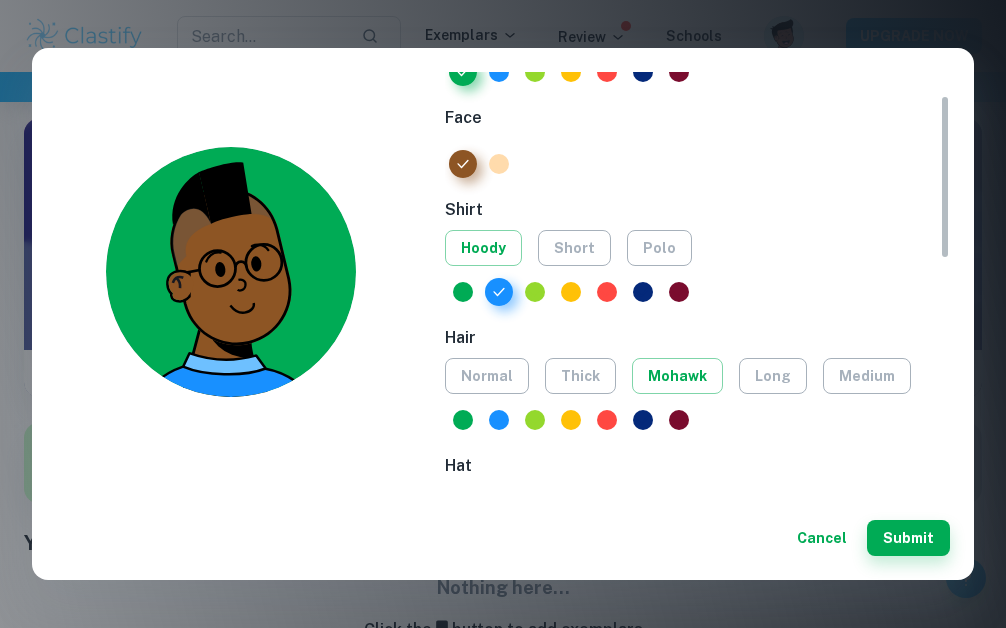 click on "normal thick mohawk long medium" at bounding box center [697, 376] 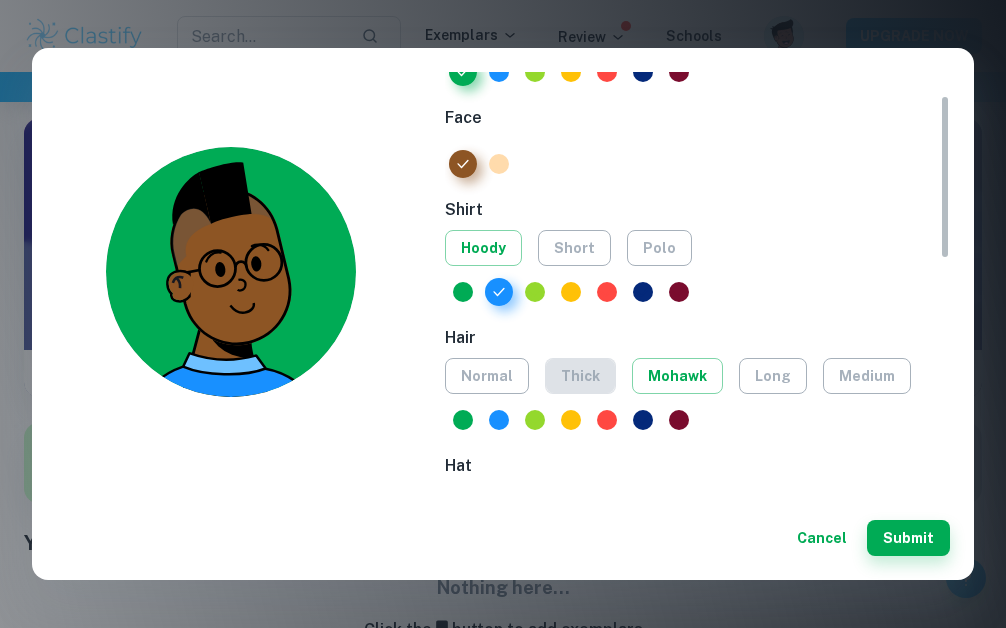 click on "thick" at bounding box center (580, 376) 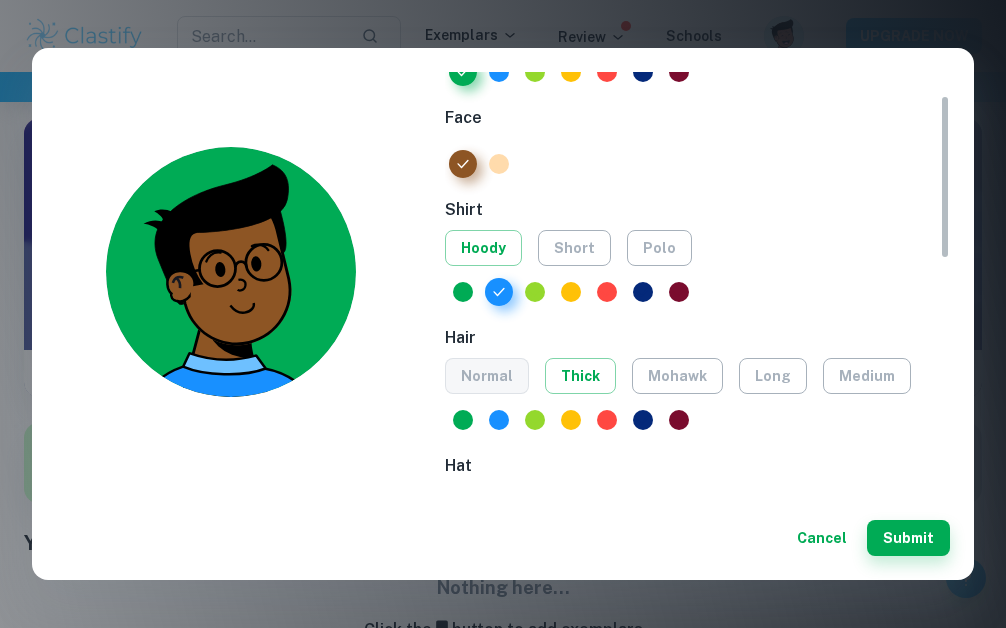 click on "normal" at bounding box center (487, 376) 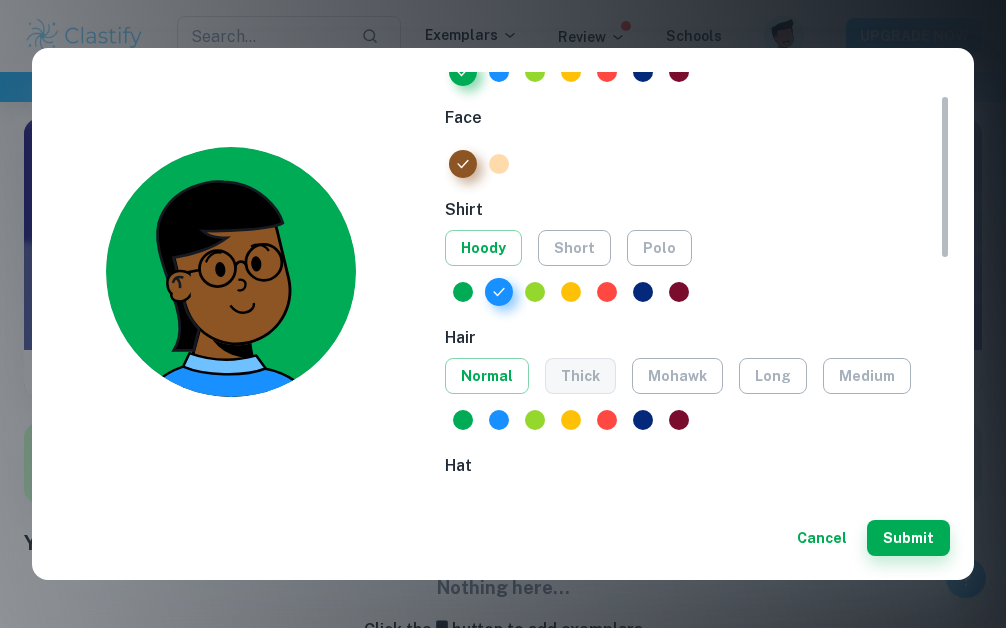 click on "thick" at bounding box center [580, 376] 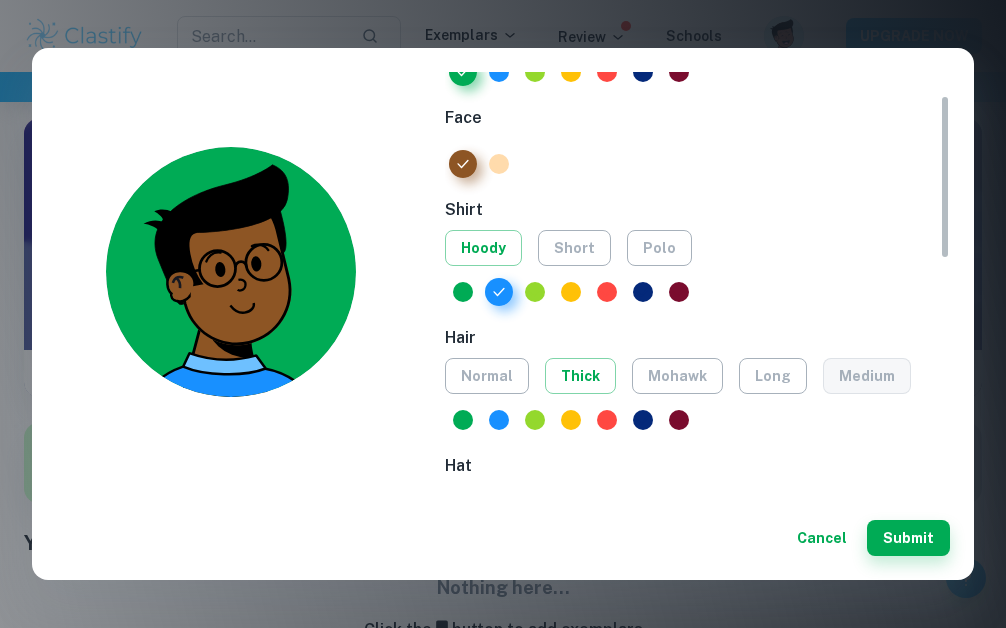 click on "medium" at bounding box center [867, 376] 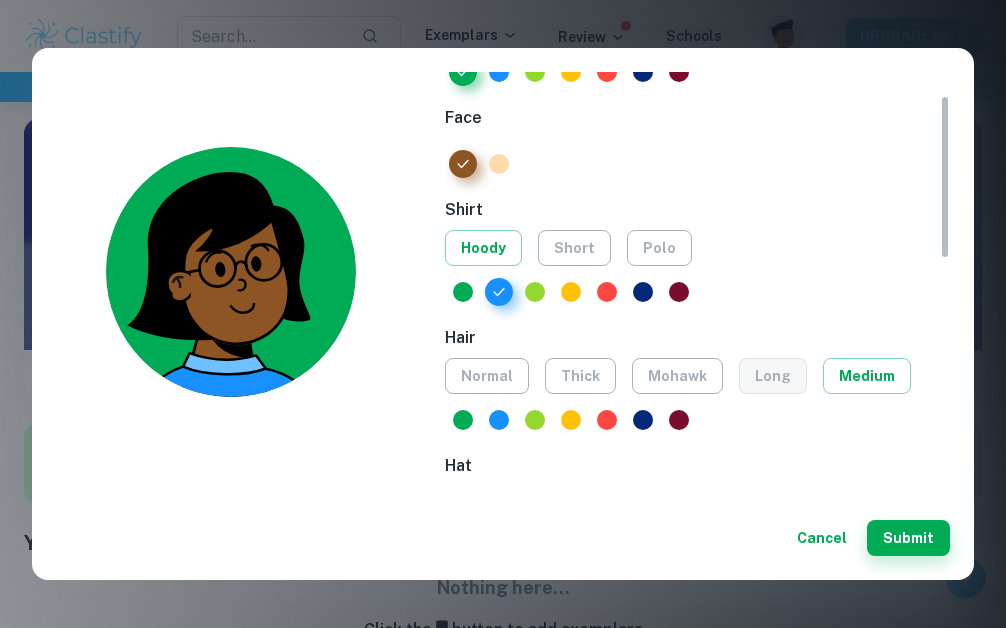 click on "long" at bounding box center (773, 376) 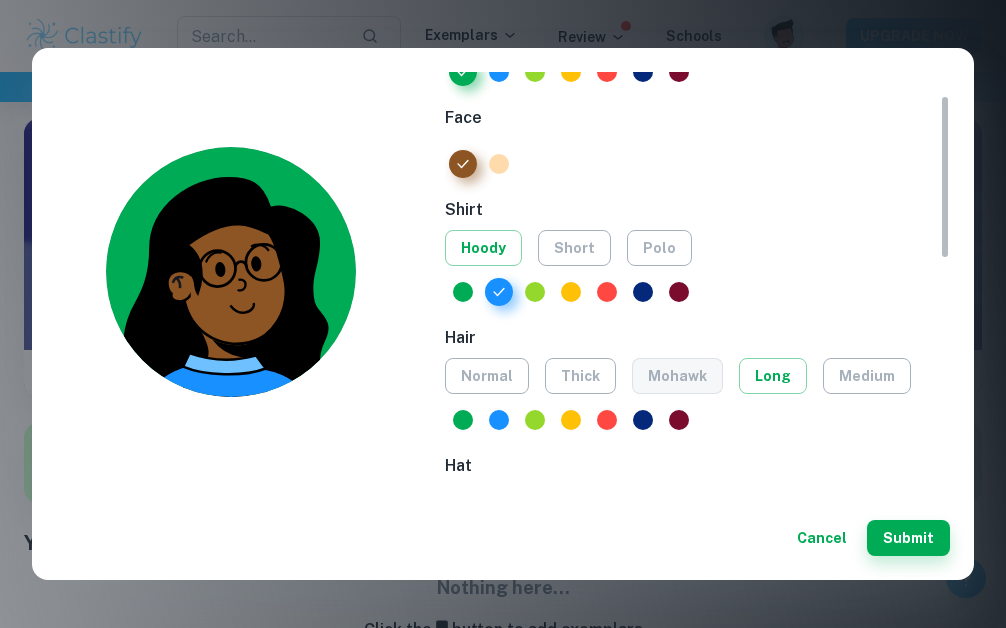 click on "mohawk" at bounding box center (677, 376) 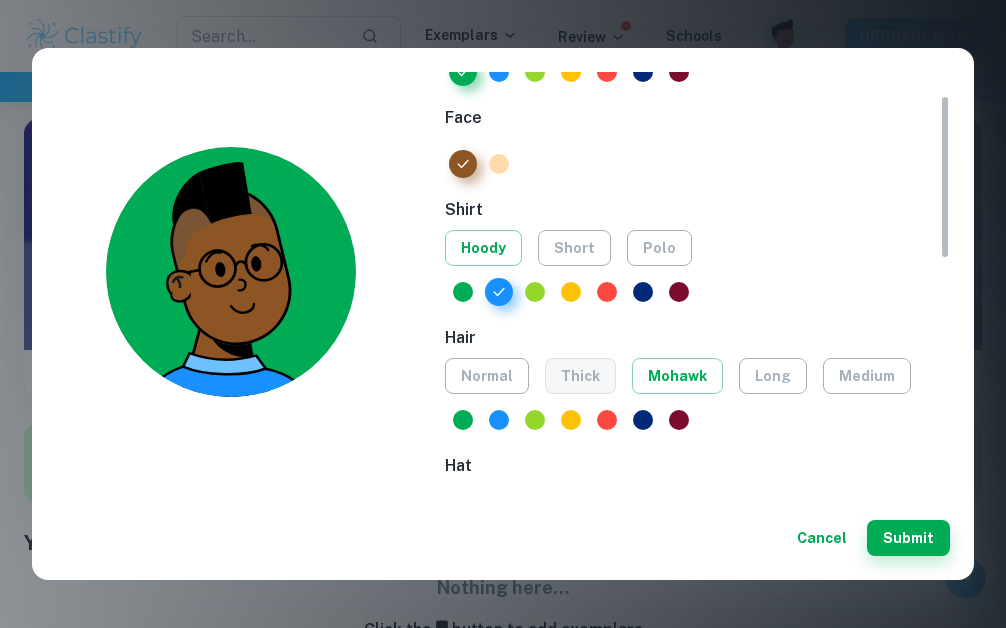click on "thick" at bounding box center [580, 376] 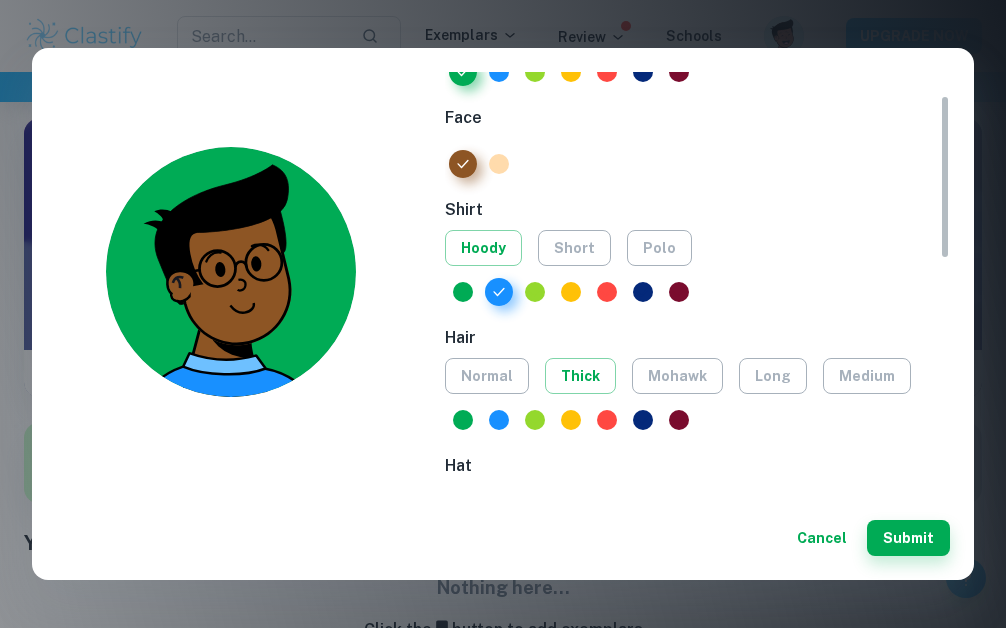 click at bounding box center [697, 164] 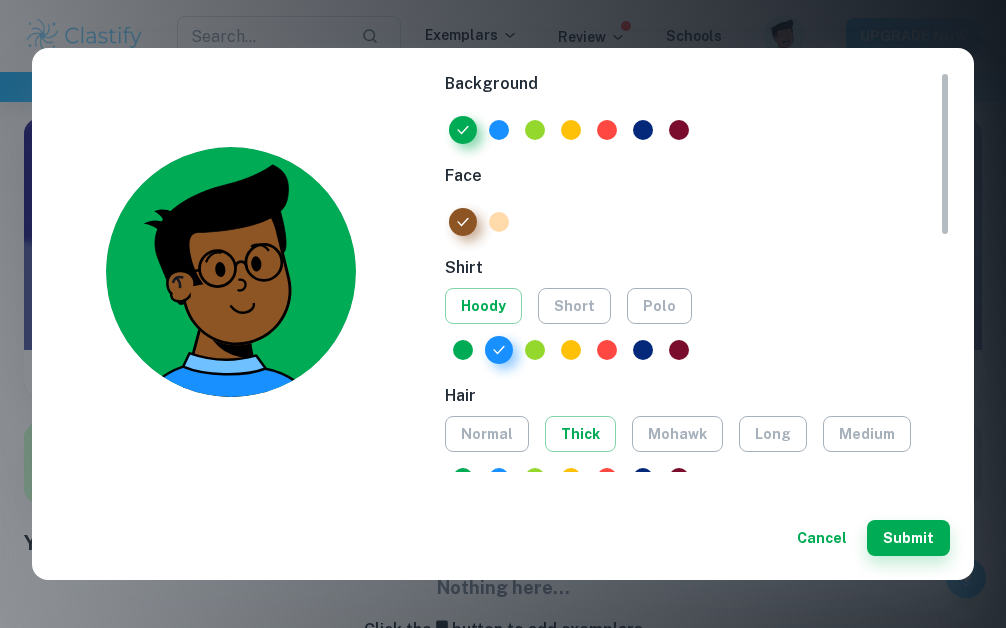 scroll, scrollTop: 0, scrollLeft: 0, axis: both 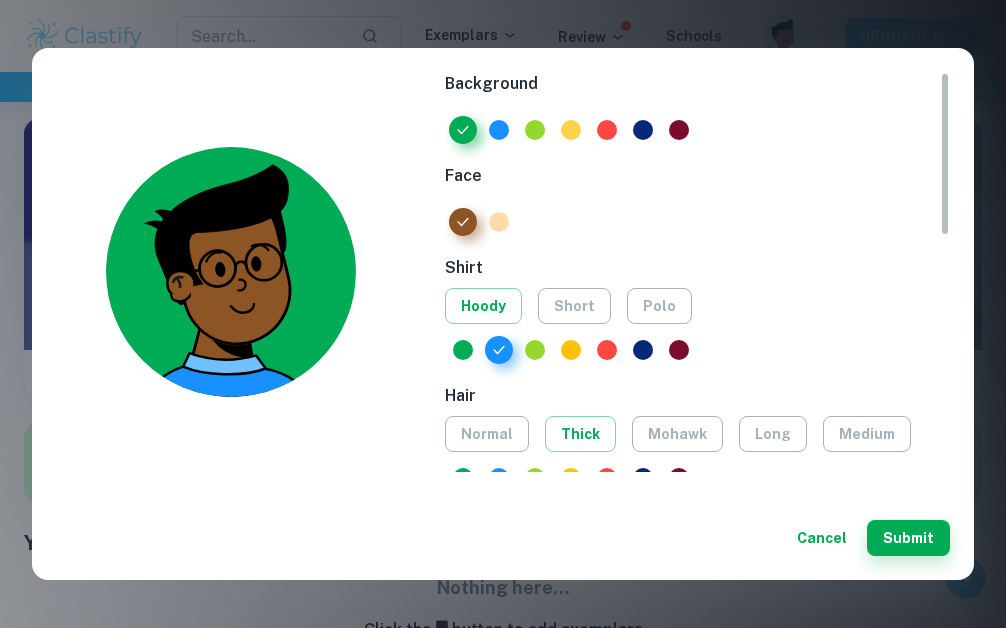 click at bounding box center (571, 130) 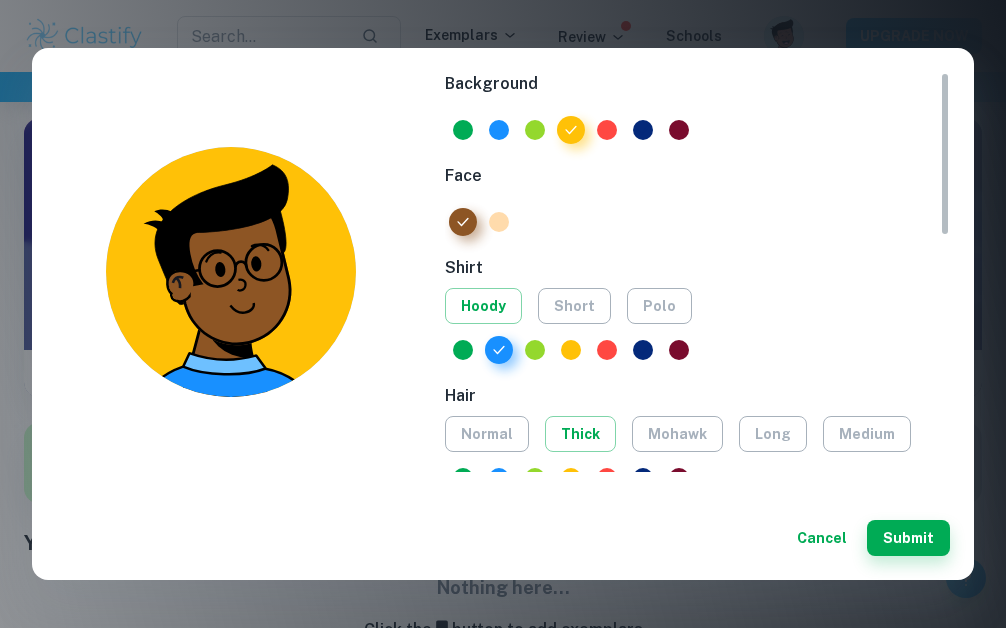click on "Cancel Submit" at bounding box center [503, 538] 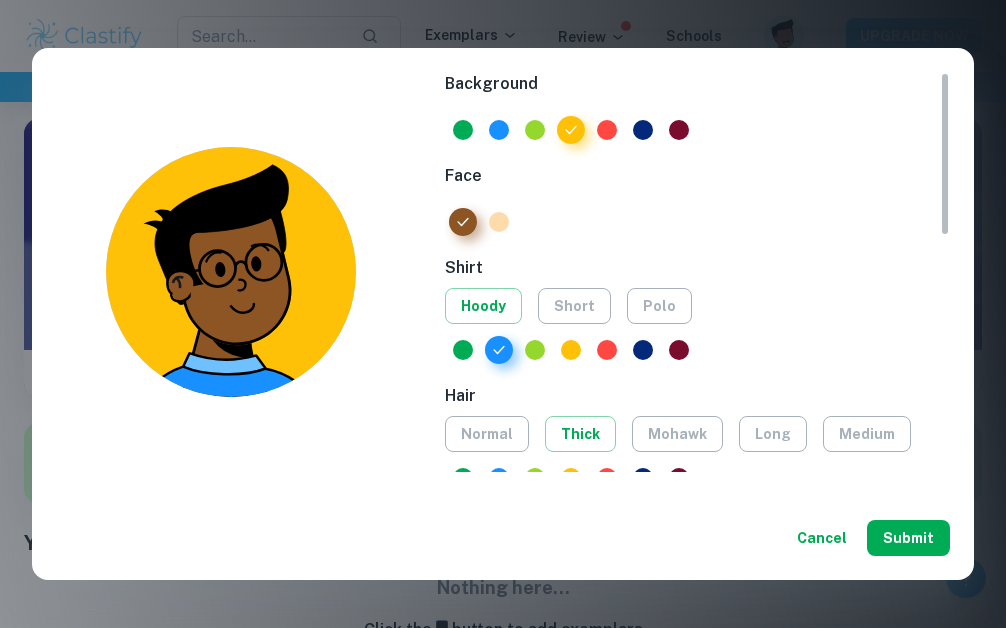 click on "Submit" at bounding box center (908, 538) 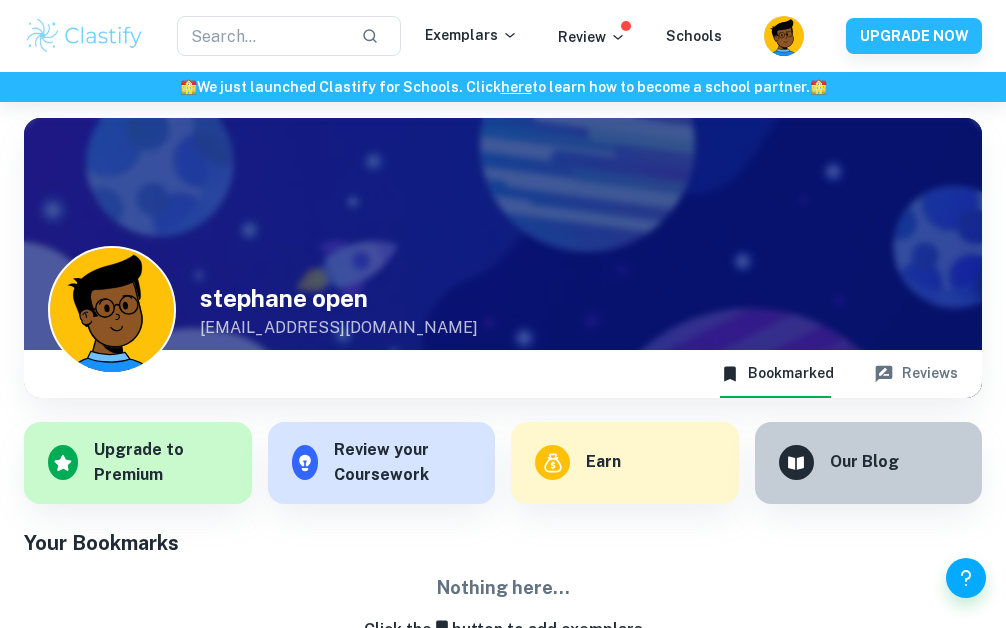 click on "Submit" at bounding box center [908, 538] 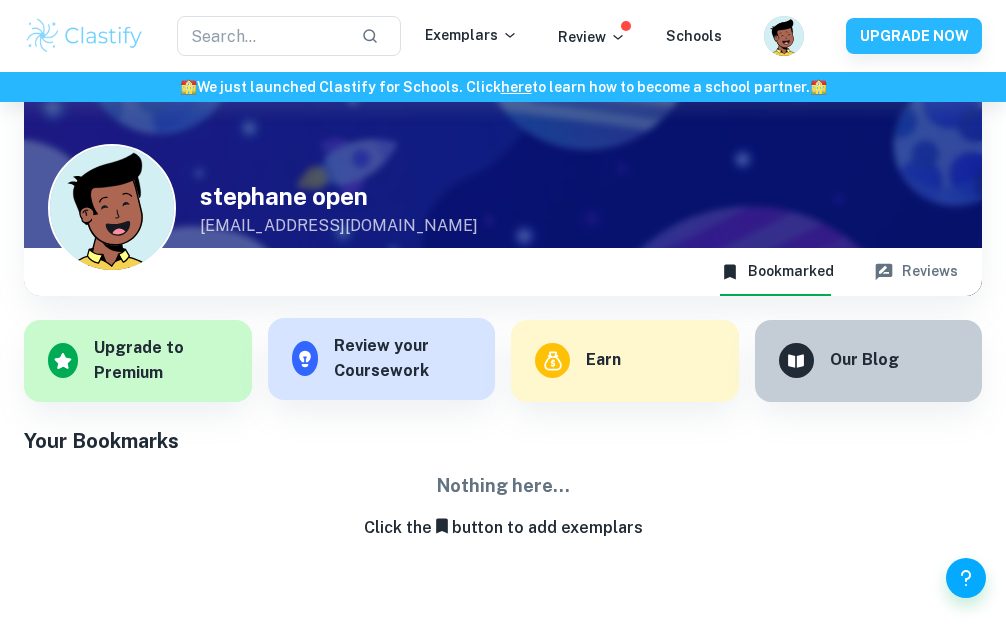 scroll, scrollTop: 102, scrollLeft: 0, axis: vertical 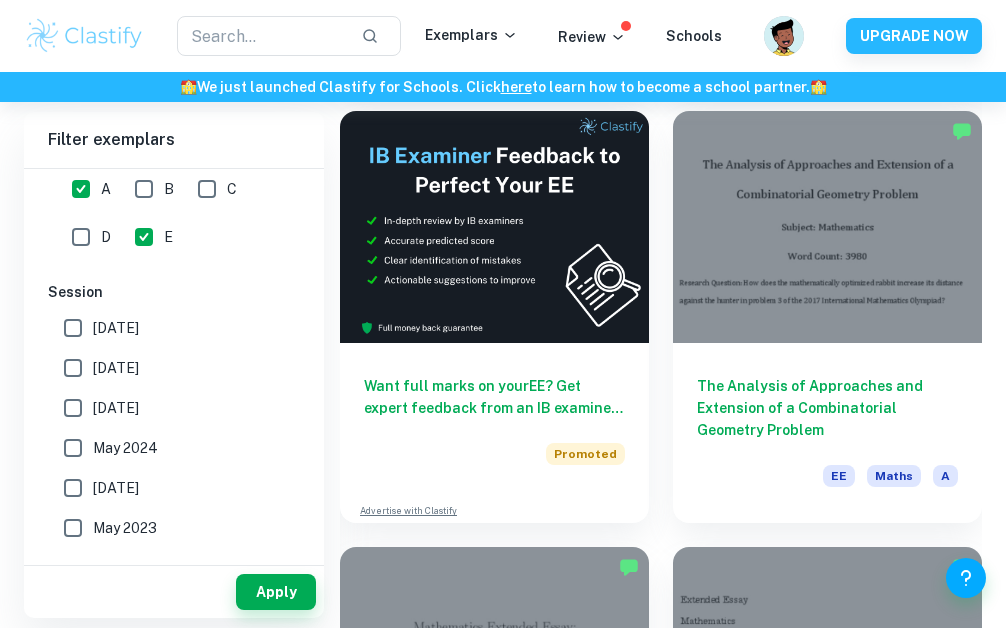 click on "E" at bounding box center [144, 237] 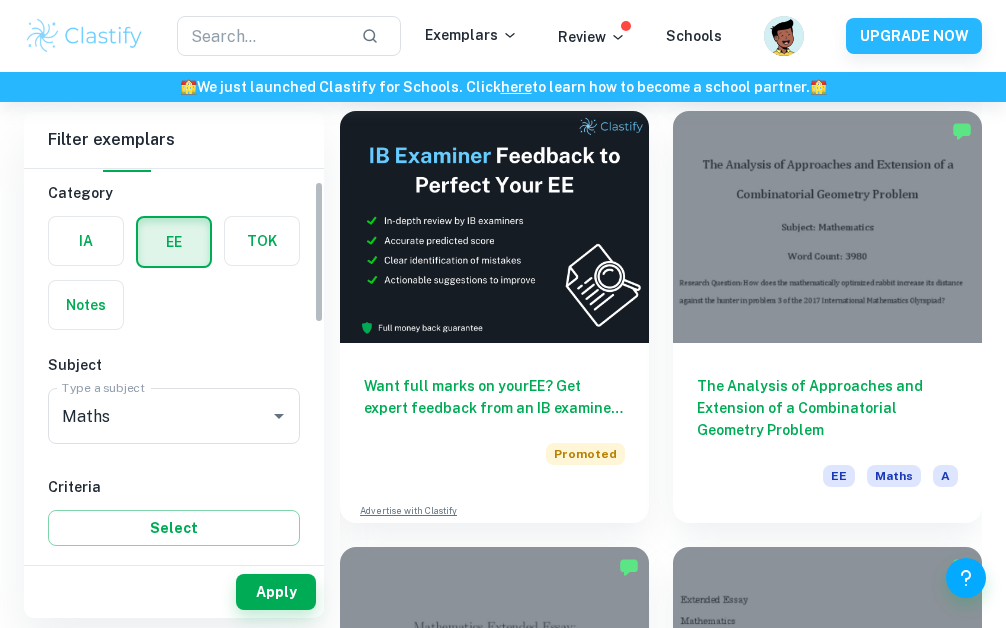 scroll, scrollTop: 27, scrollLeft: 0, axis: vertical 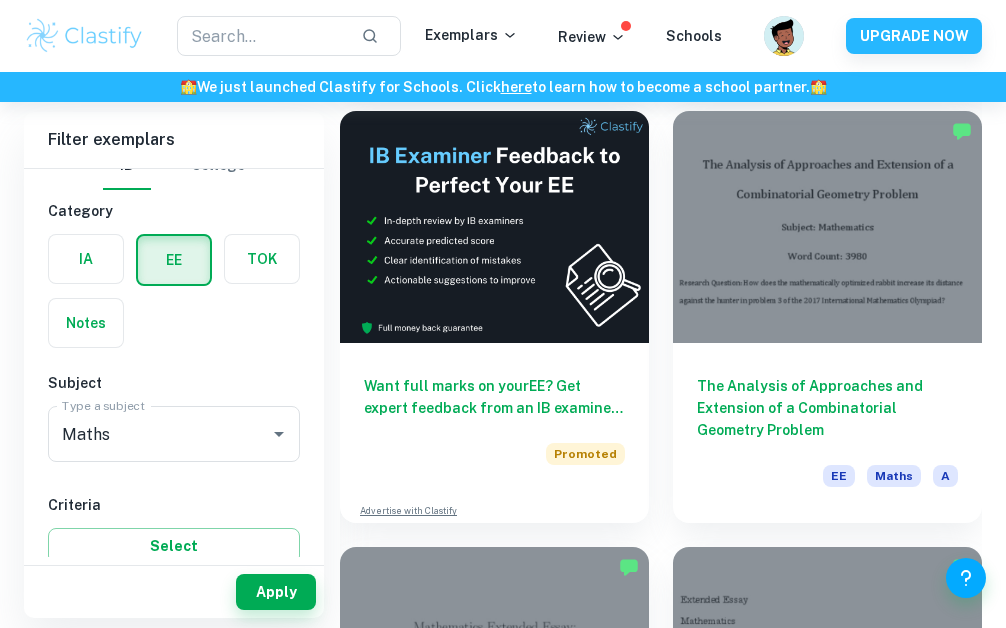 click on "Apply" at bounding box center (174, 592) 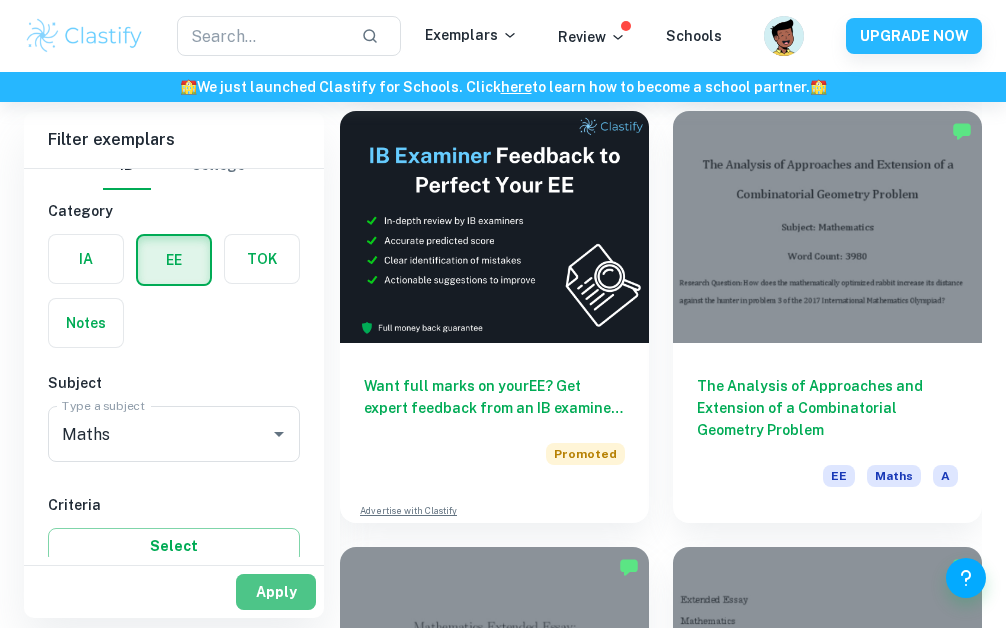 click on "Apply" at bounding box center [276, 592] 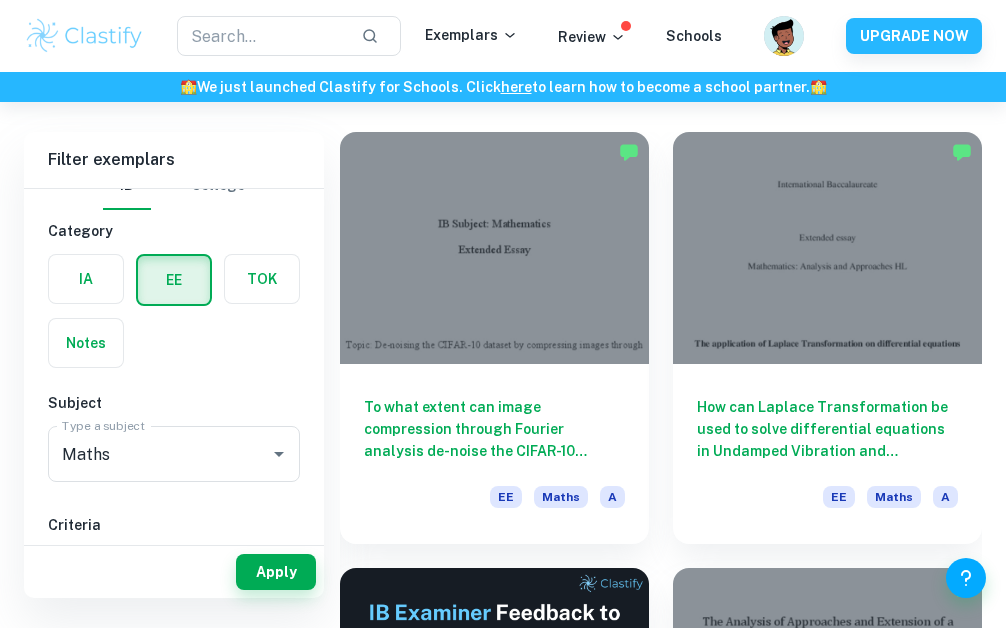 scroll, scrollTop: 102, scrollLeft: 0, axis: vertical 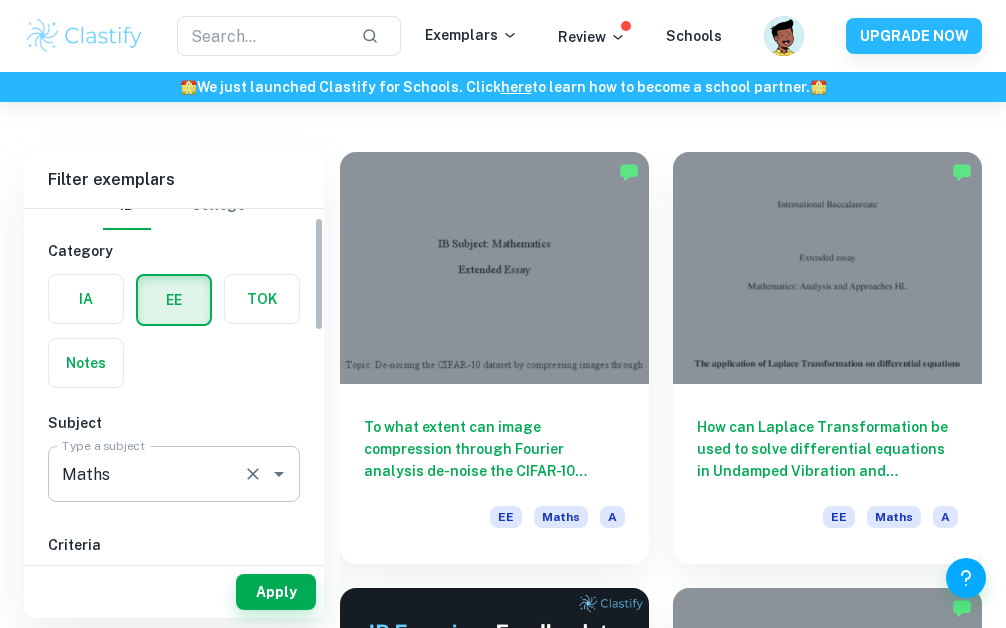 click on "Maths" at bounding box center (146, 474) 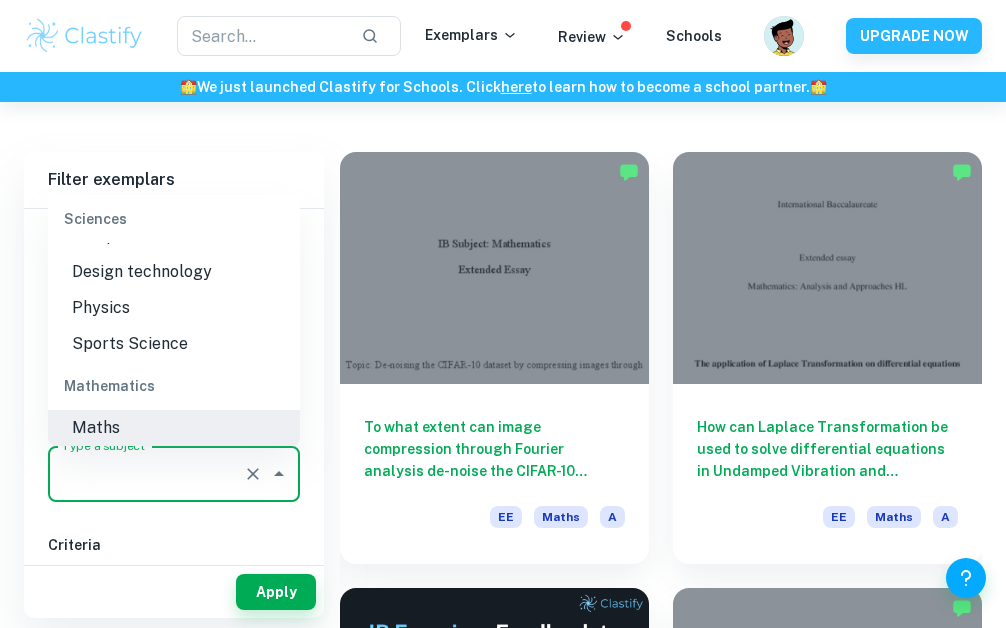 scroll, scrollTop: 0, scrollLeft: 0, axis: both 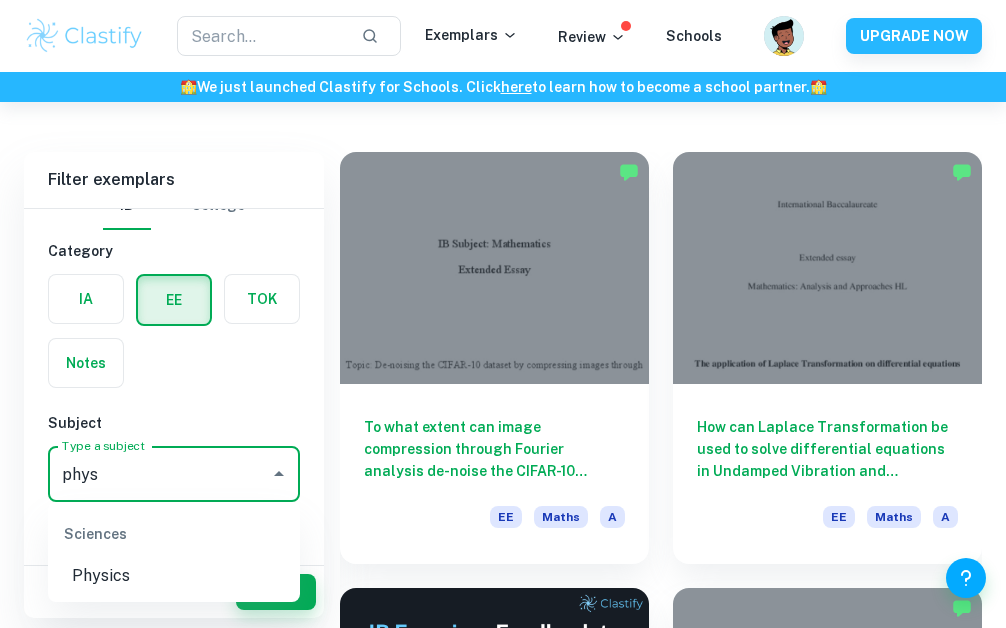 click on "Physics" at bounding box center (174, 576) 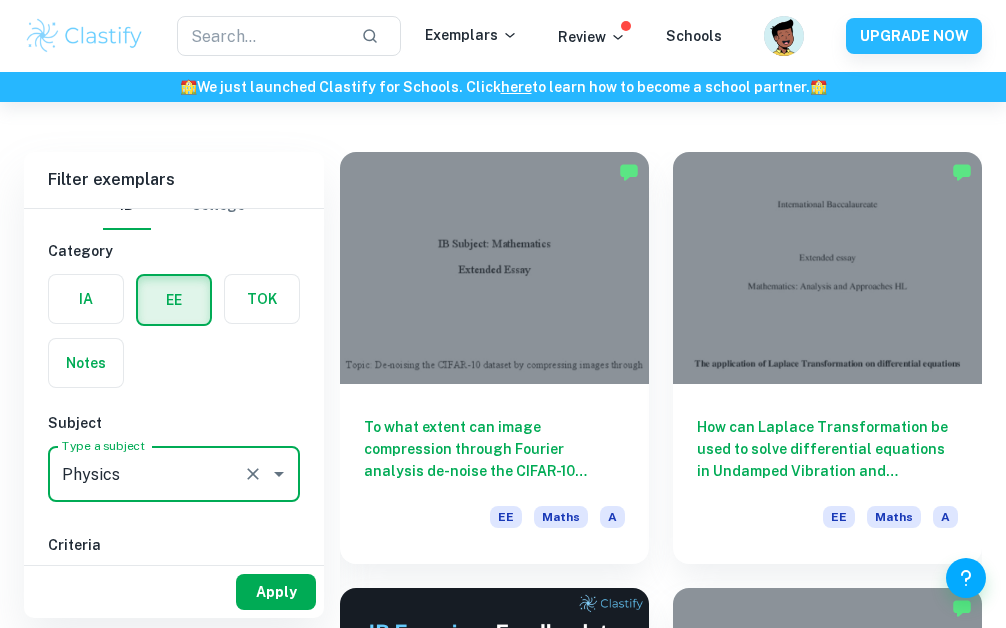 click on "Apply" at bounding box center (276, 592) 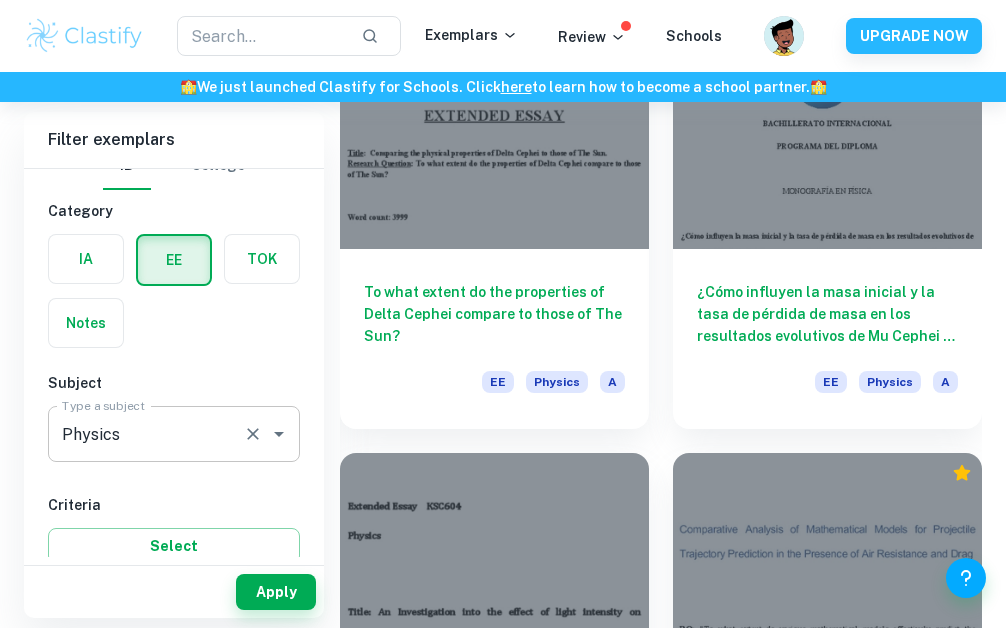 scroll, scrollTop: 2417, scrollLeft: 0, axis: vertical 